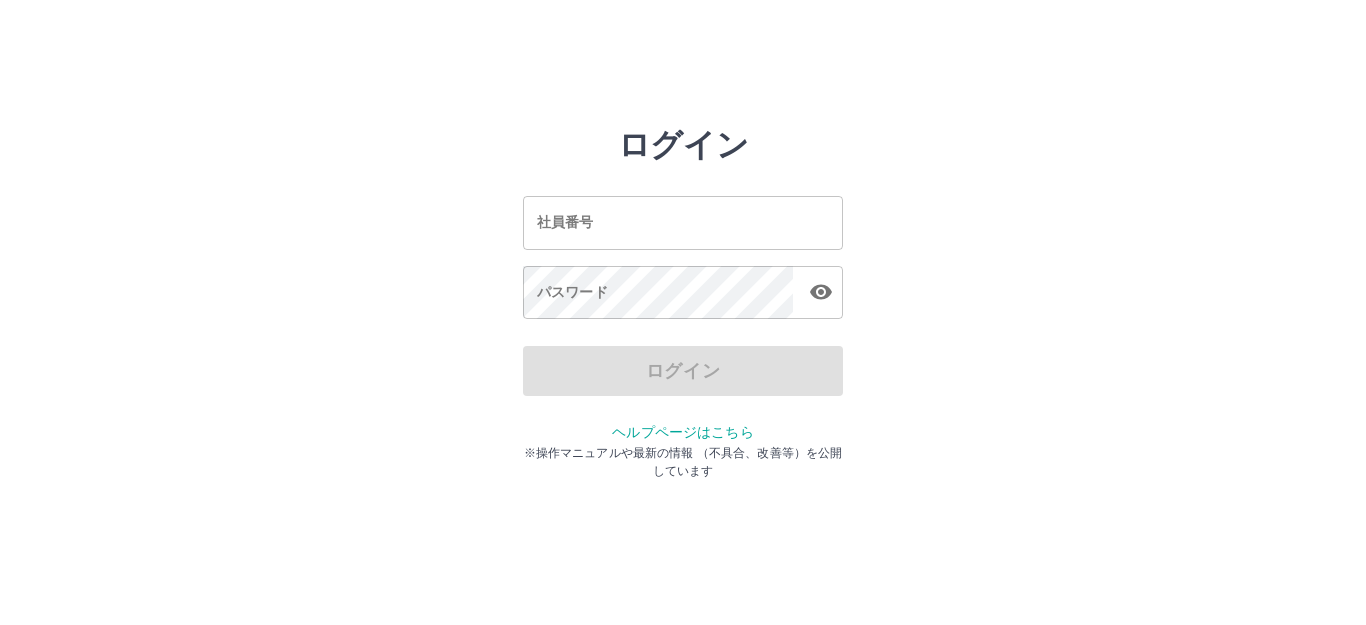 scroll, scrollTop: 0, scrollLeft: 0, axis: both 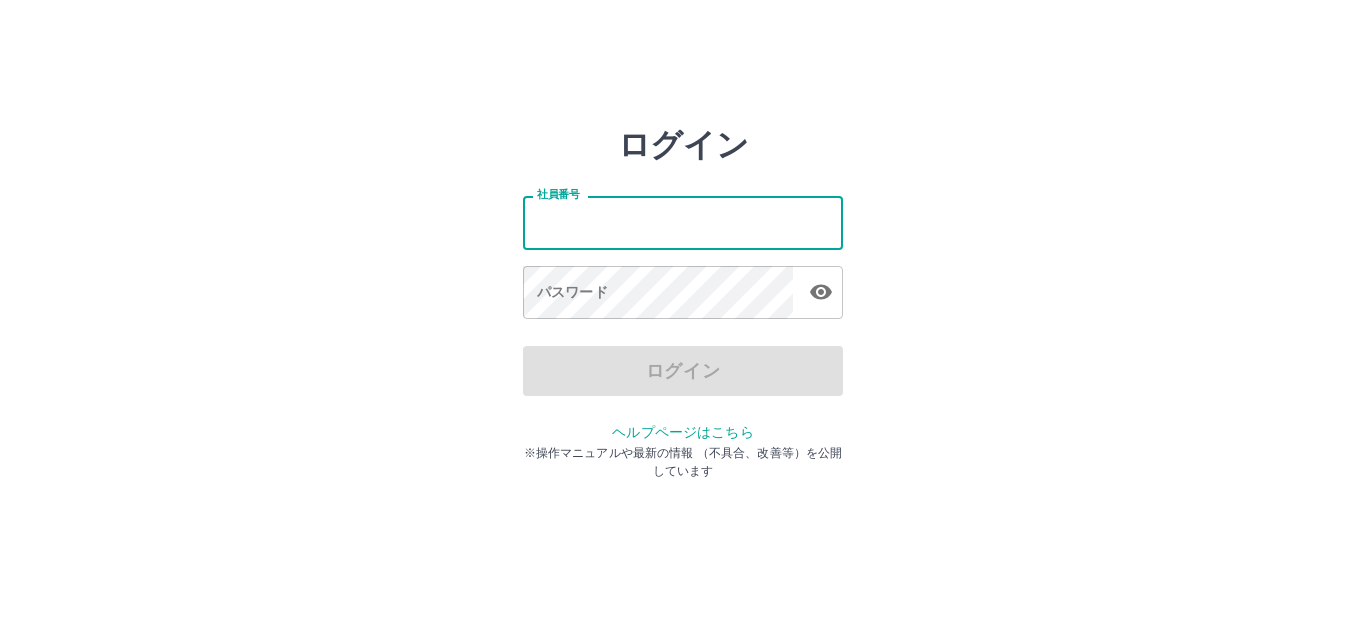 type on "*******" 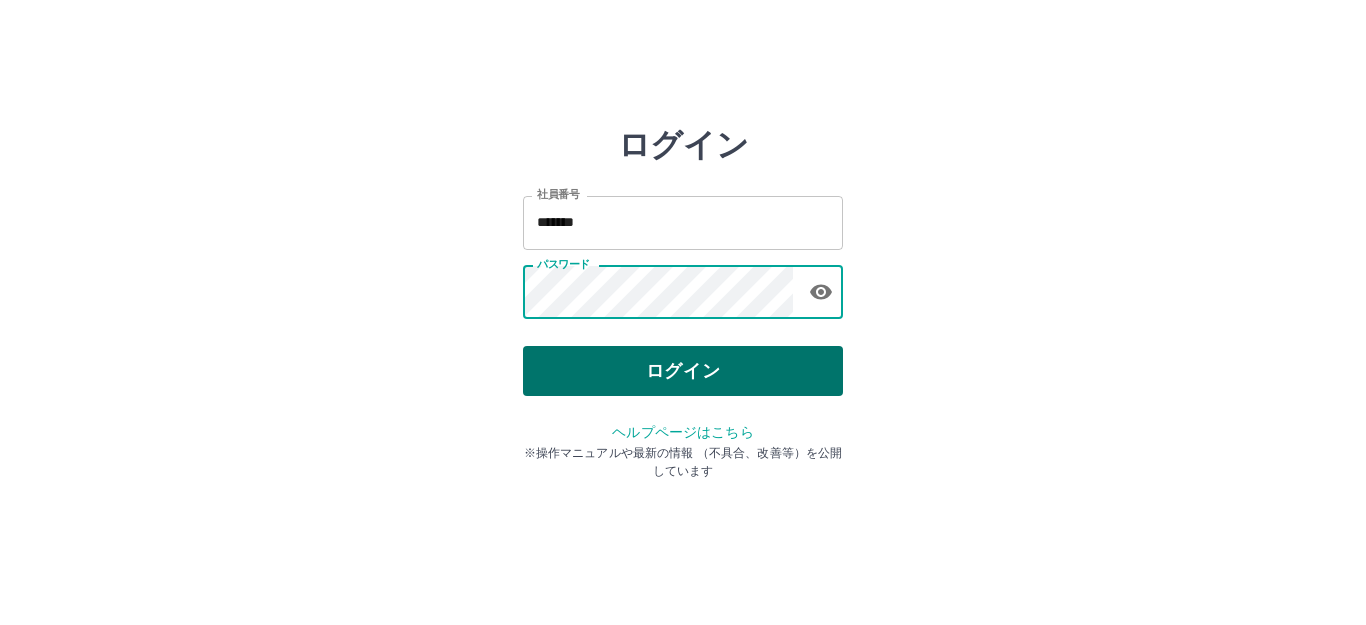 click on "ログイン" at bounding box center (683, 371) 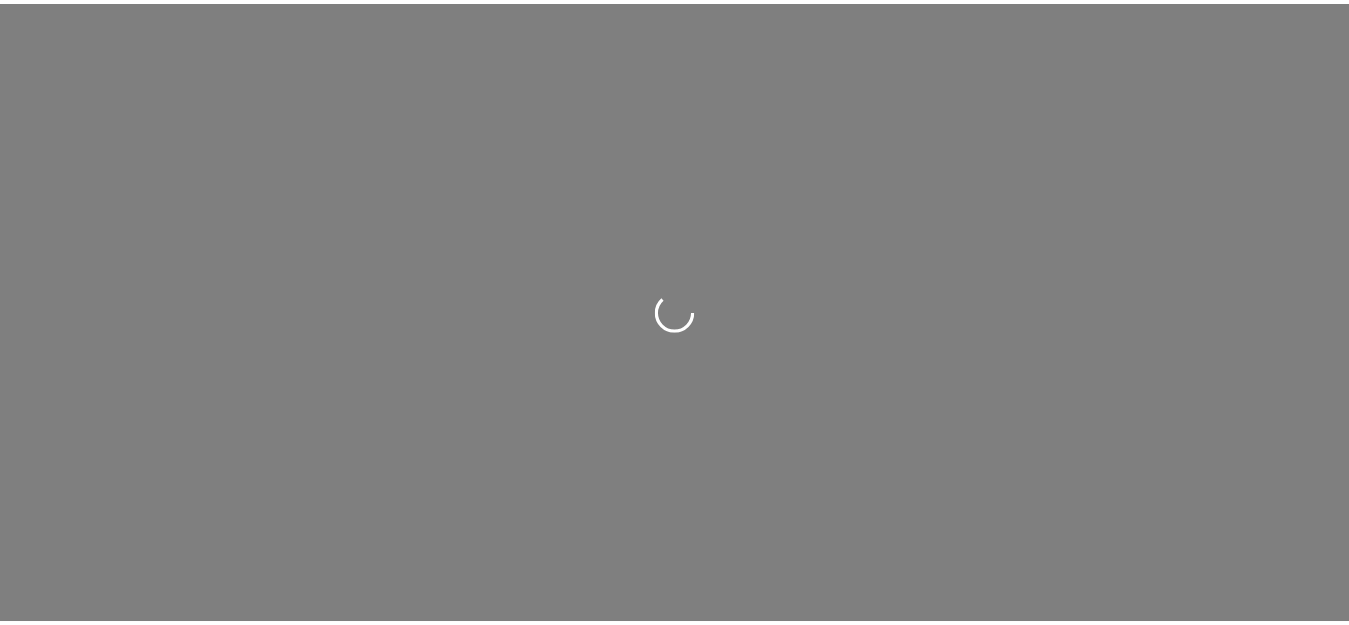 scroll, scrollTop: 0, scrollLeft: 0, axis: both 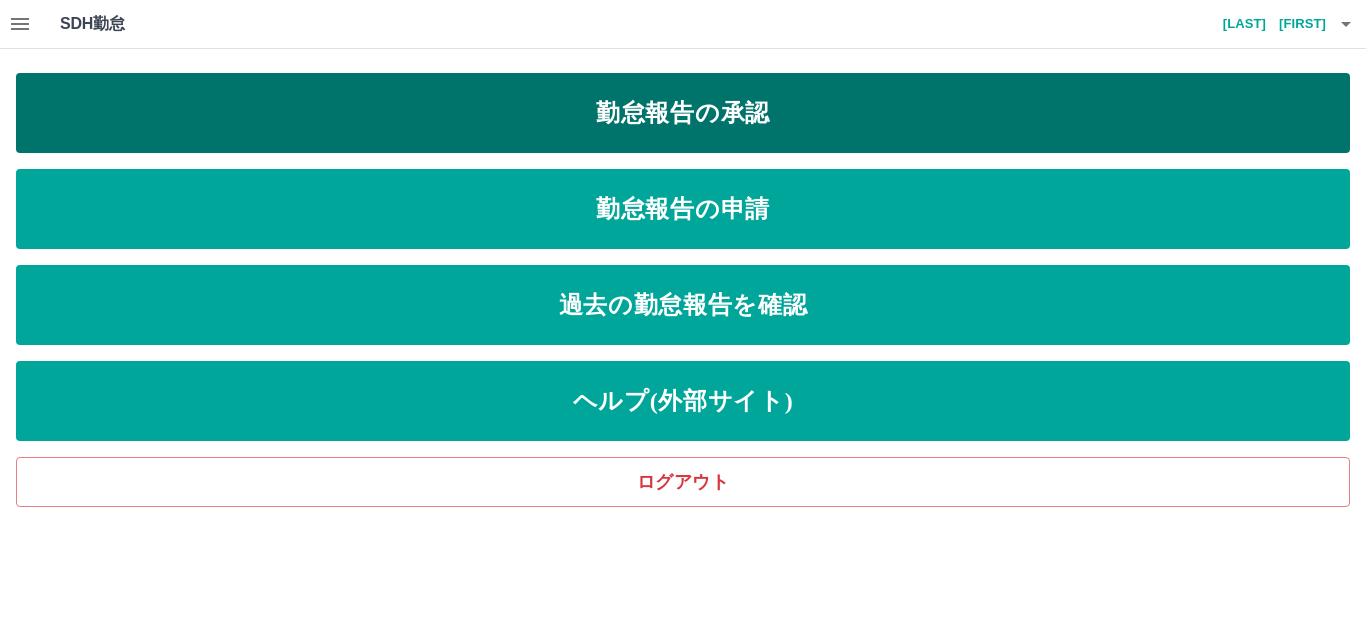 click on "勤怠報告の承認" at bounding box center [683, 113] 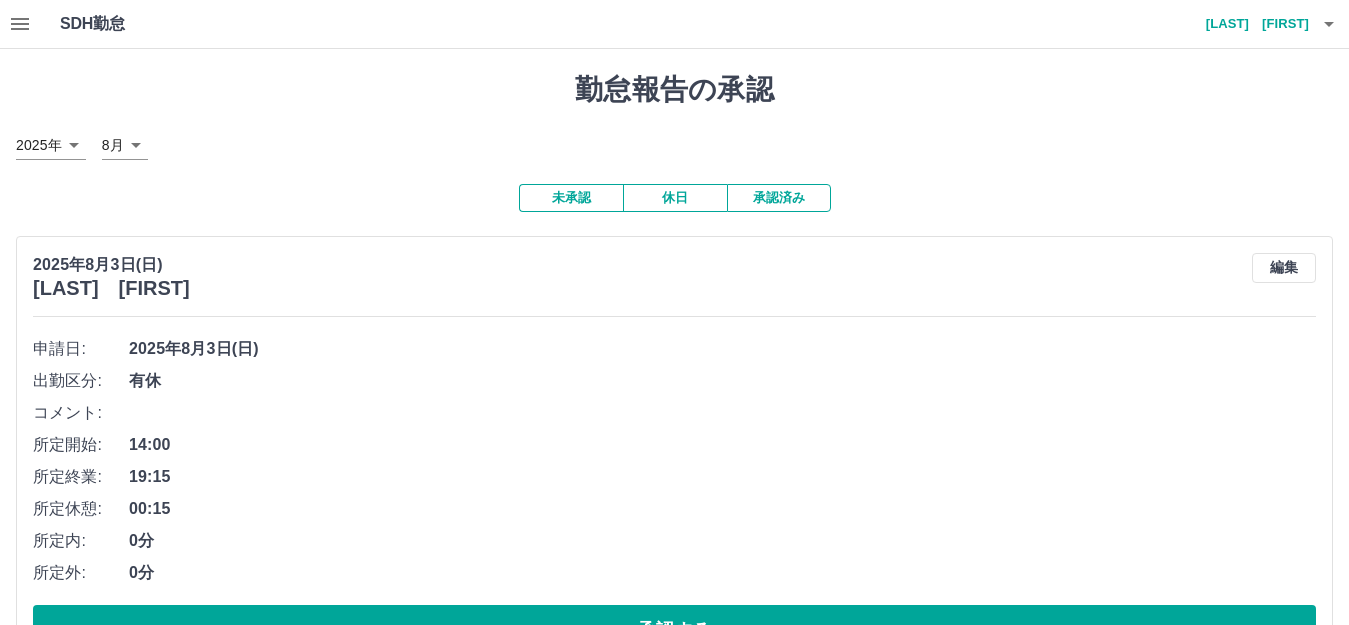 click 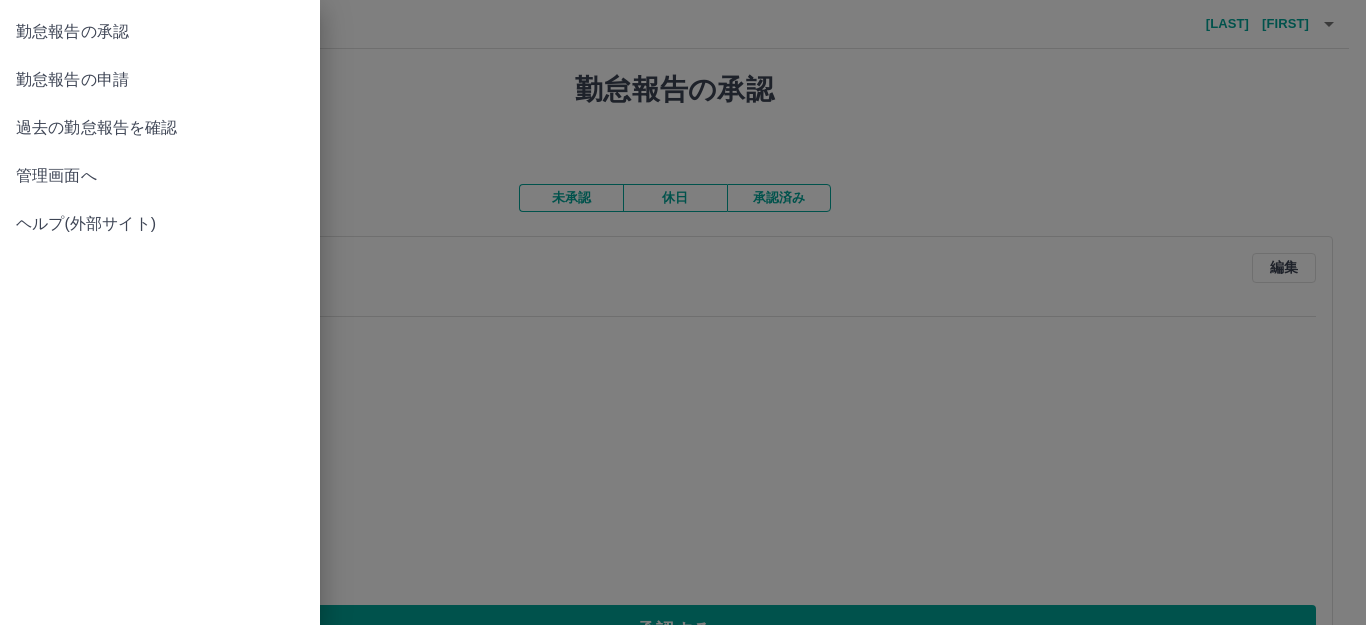 click on "勤怠報告の申請" at bounding box center [160, 80] 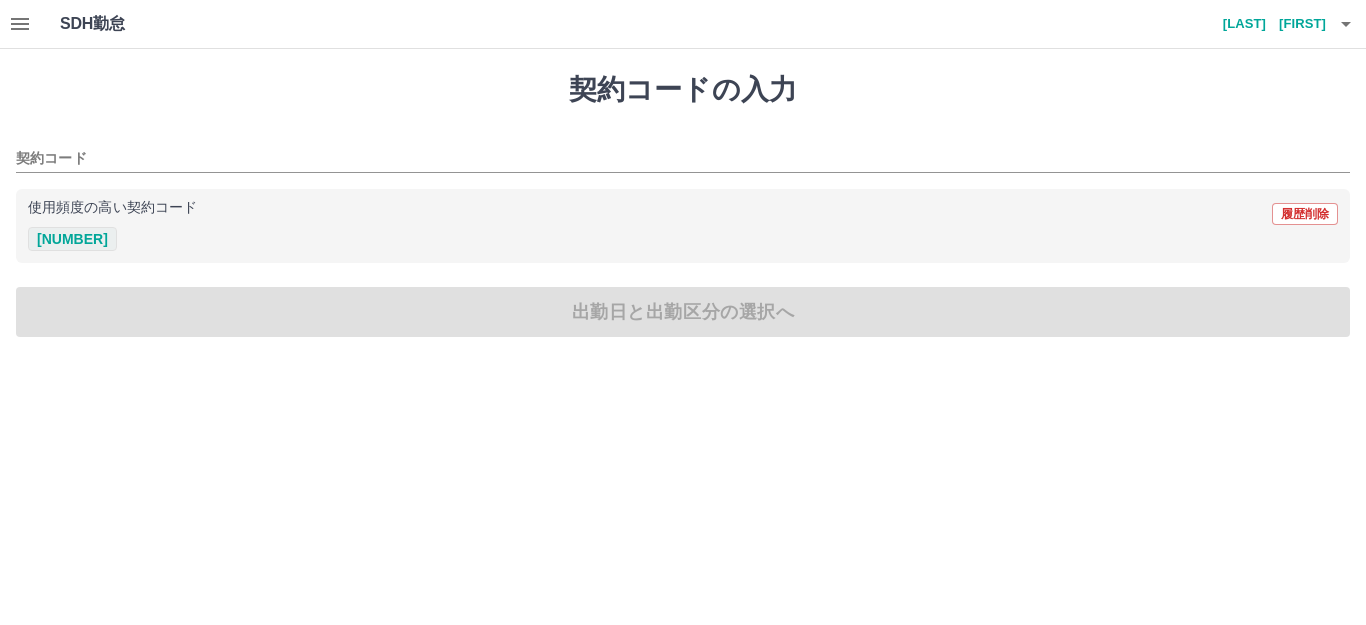click on "[NUMBER]" at bounding box center [72, 239] 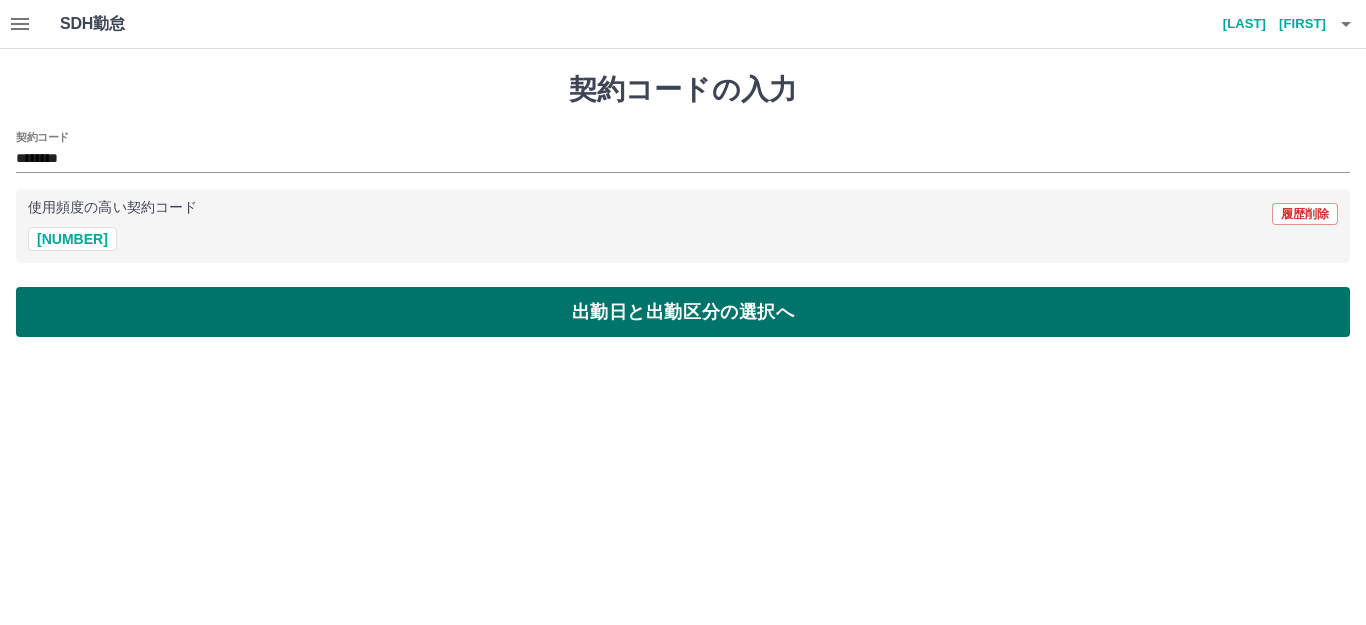 click on "出勤日と出勤区分の選択へ" at bounding box center [683, 312] 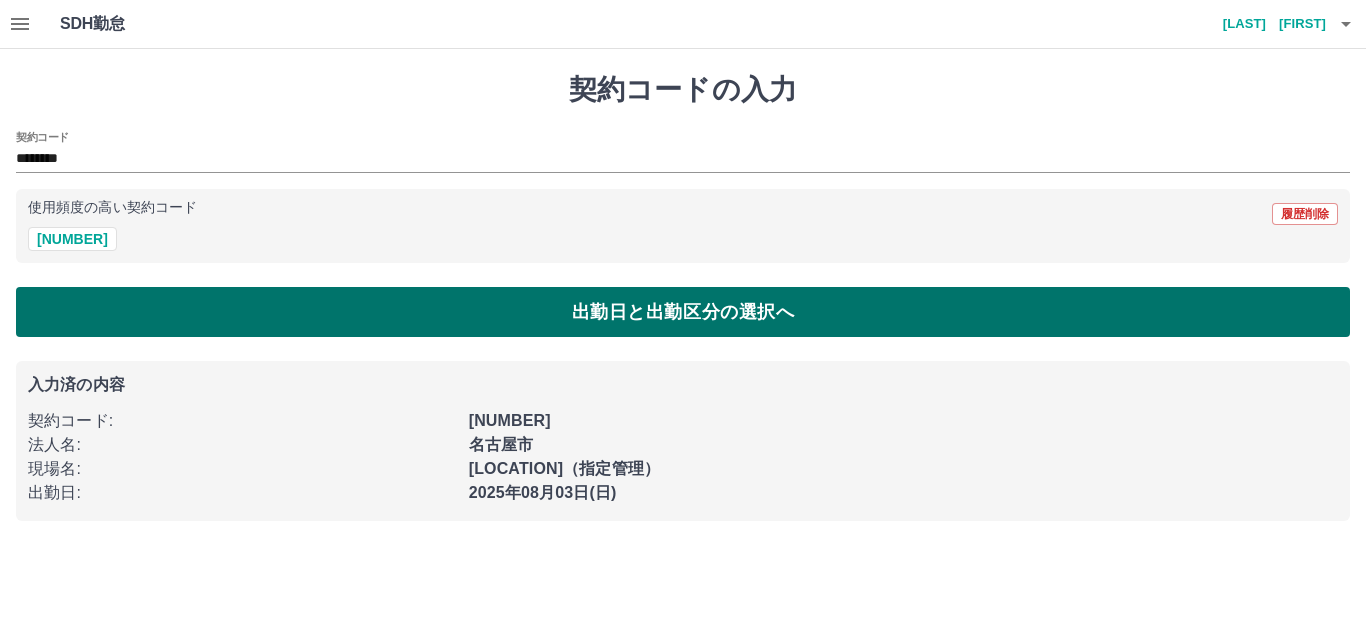 click on "出勤日と出勤区分の選択へ" at bounding box center [683, 312] 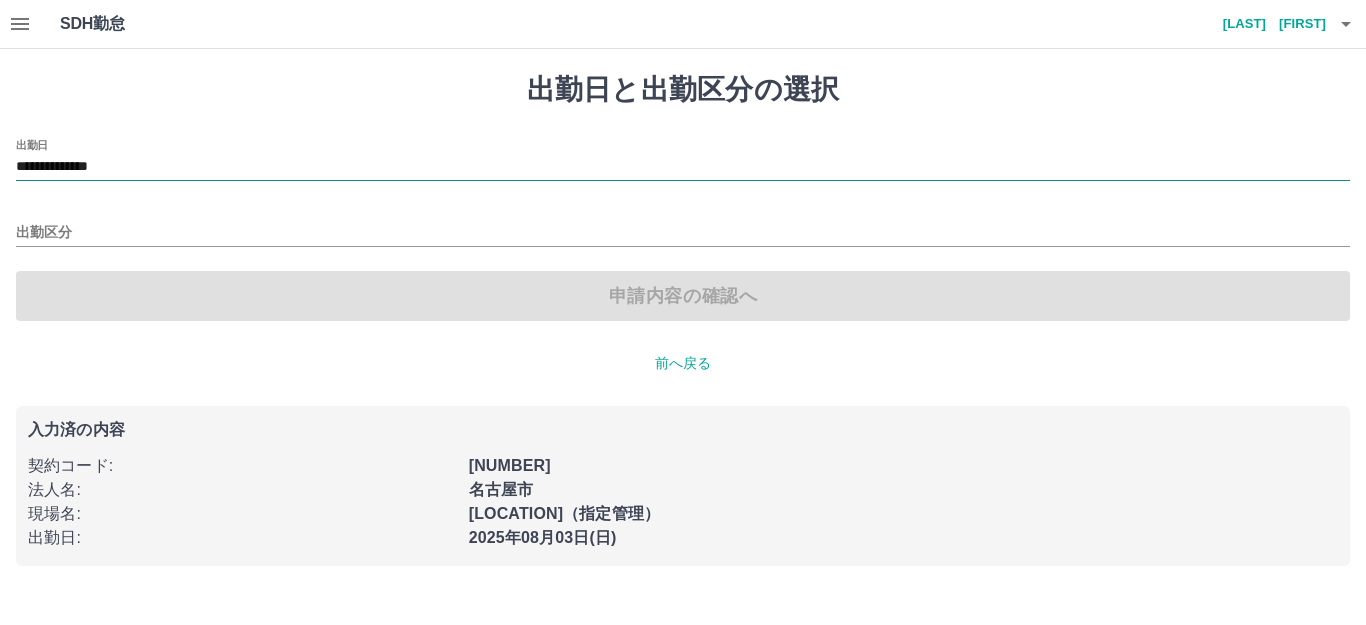 click on "**********" at bounding box center (683, 167) 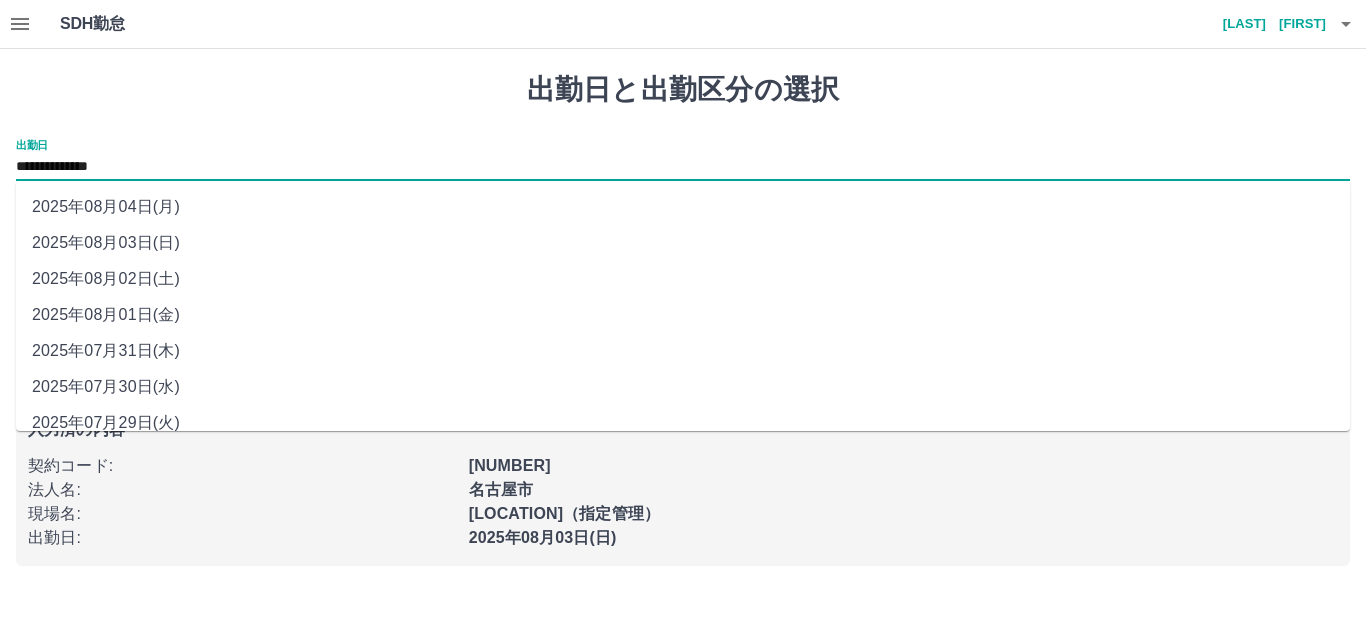 click on "2025年08月01日(金)" at bounding box center [683, 315] 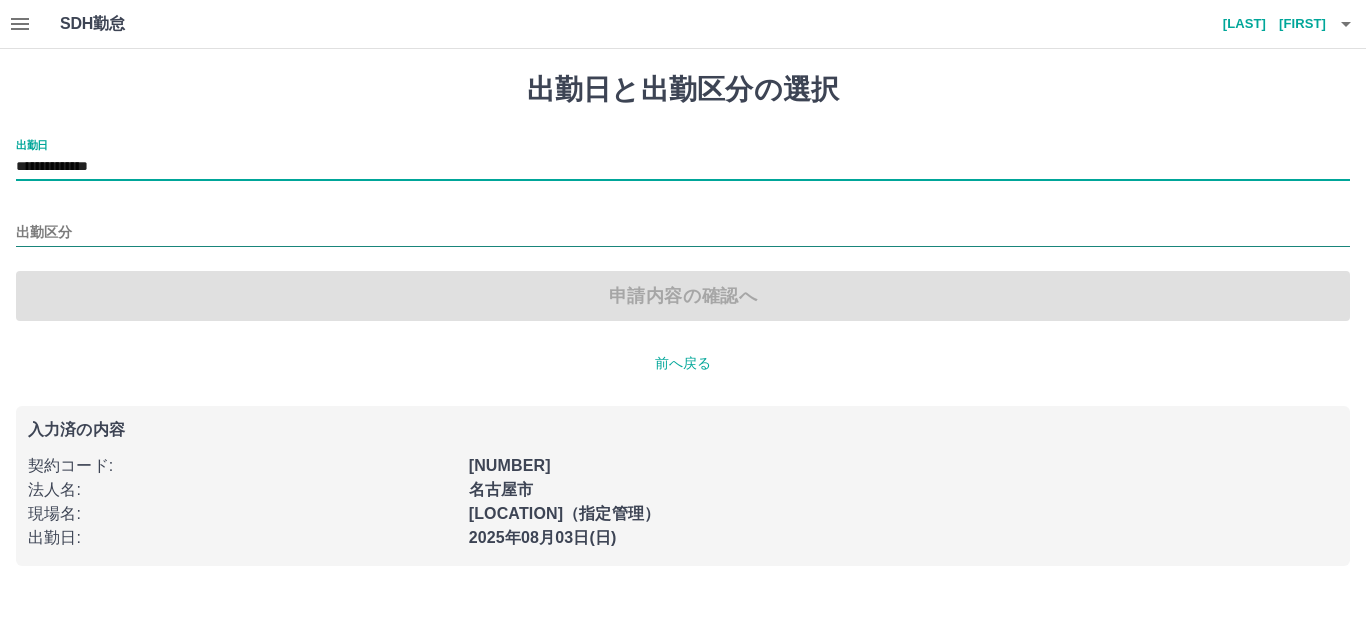 click on "出勤区分" at bounding box center (683, 233) 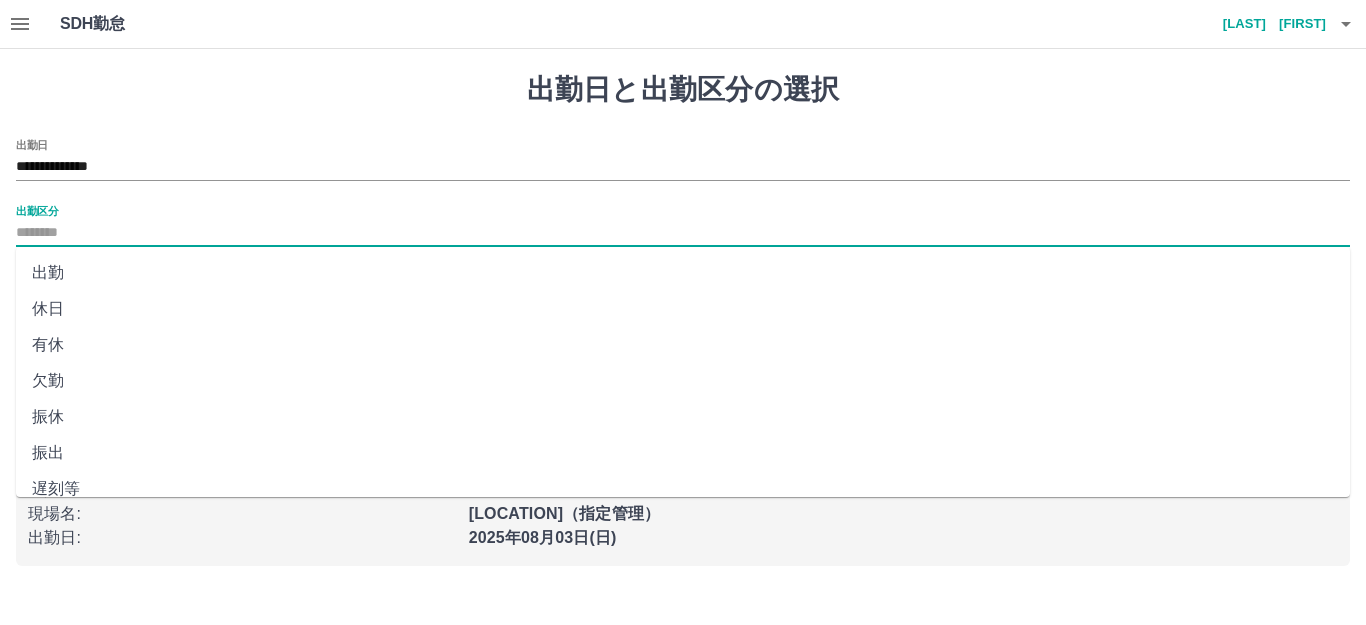 click on "出勤" at bounding box center (683, 273) 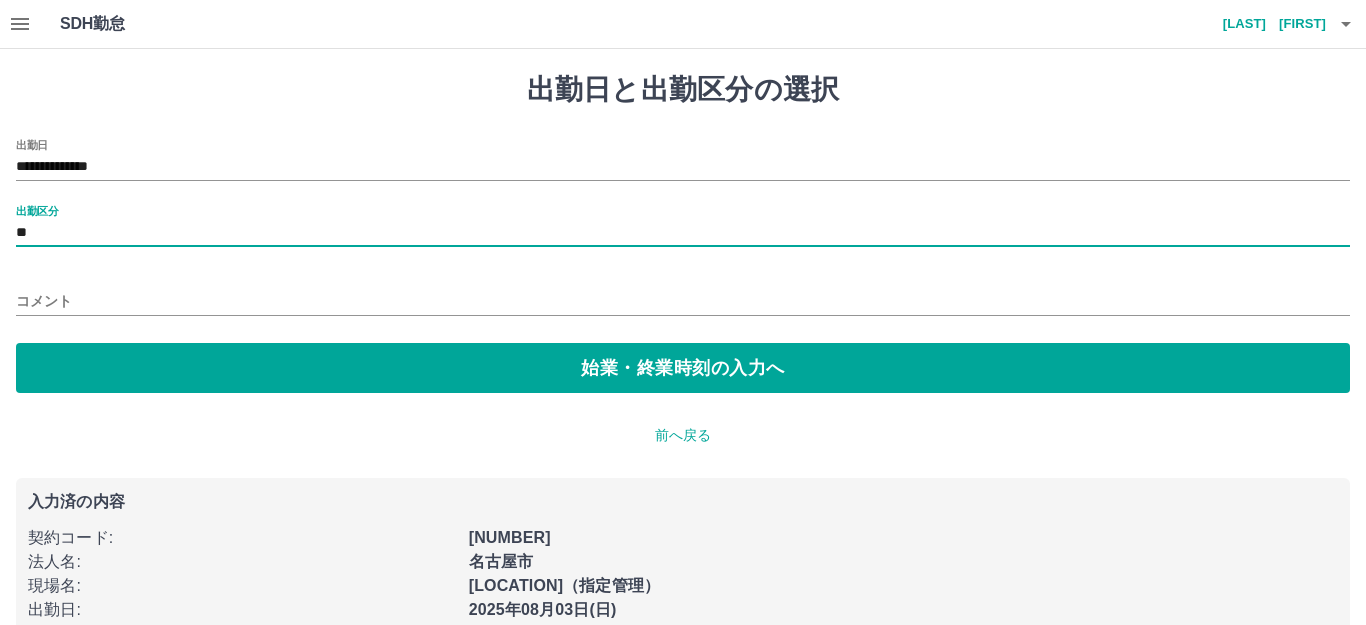 type on "**" 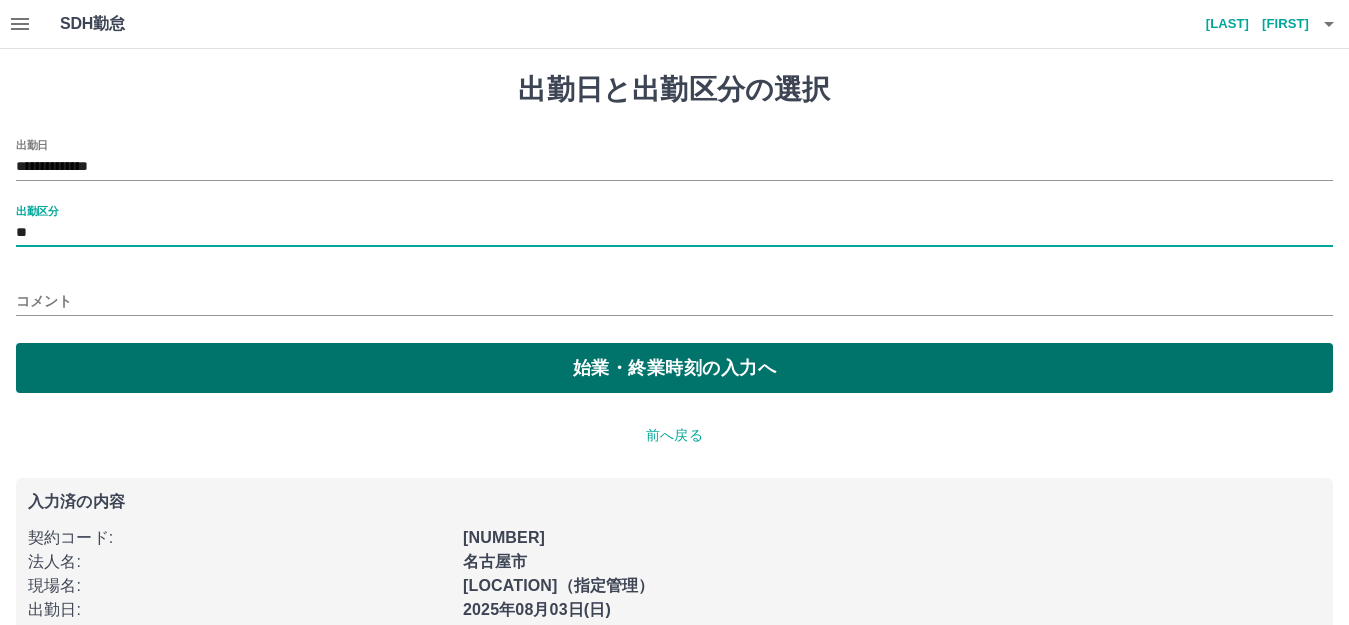 click on "始業・終業時刻の入力へ" at bounding box center (674, 368) 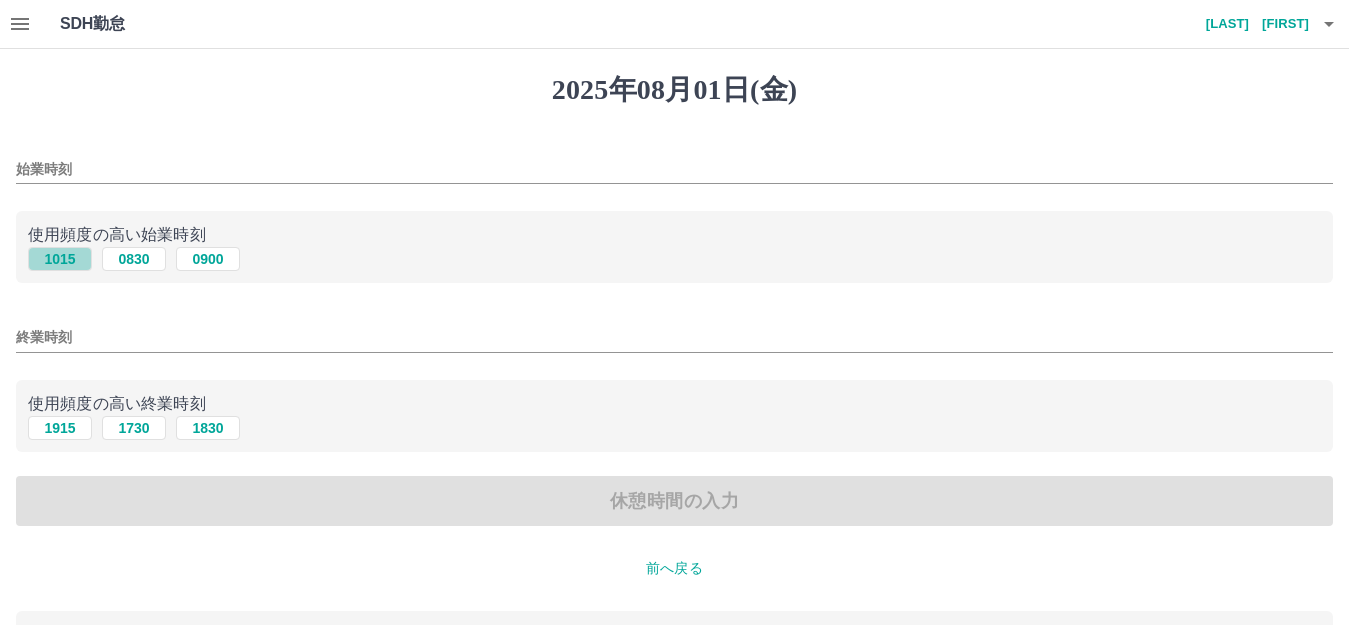 click on "1015" at bounding box center [60, 259] 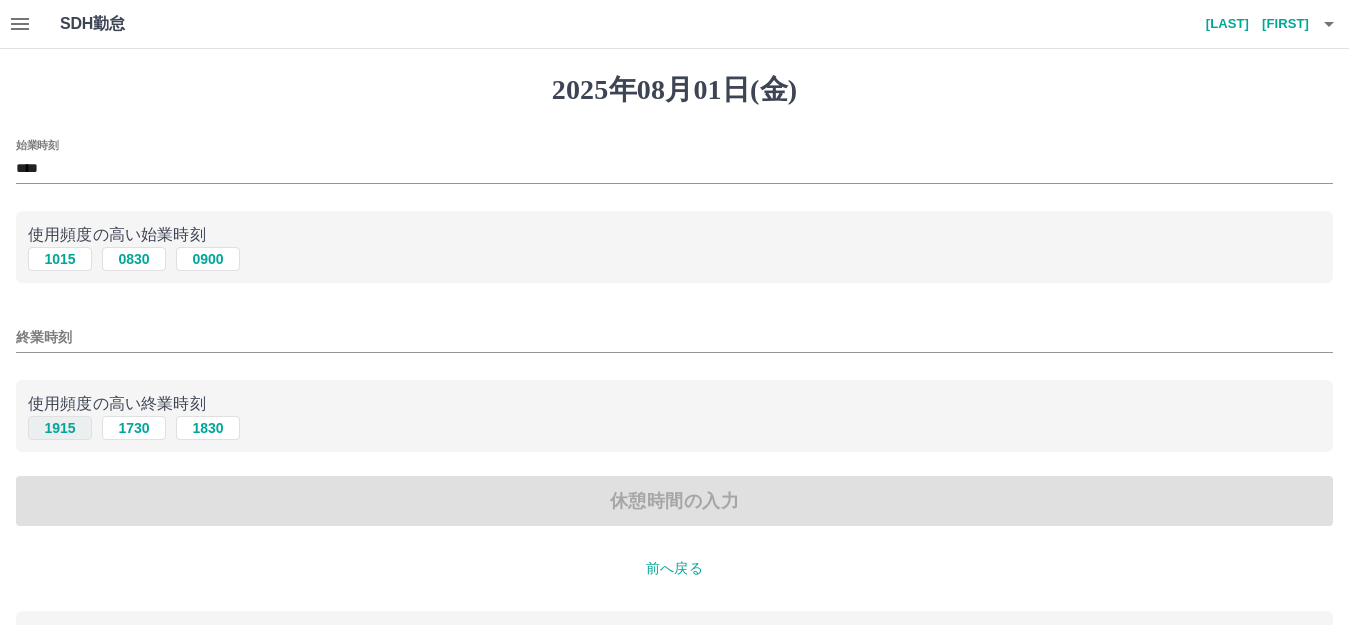 click on "1915" at bounding box center (60, 428) 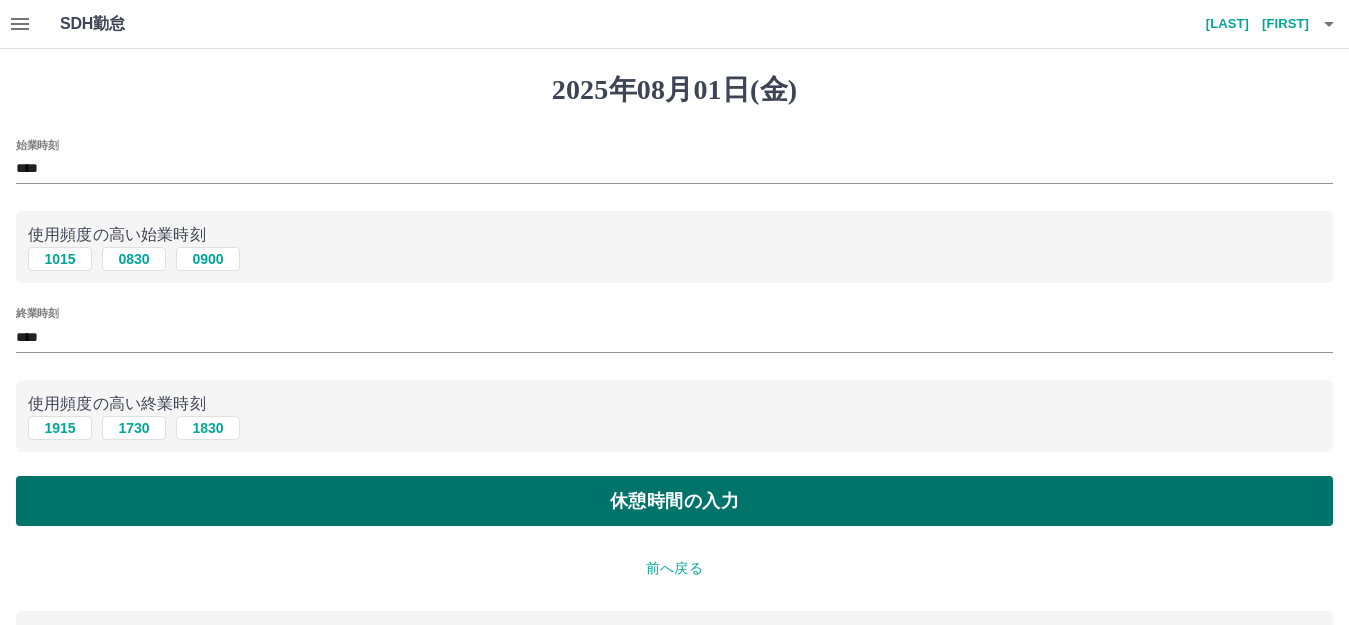 click on "休憩時間の入力" at bounding box center (674, 501) 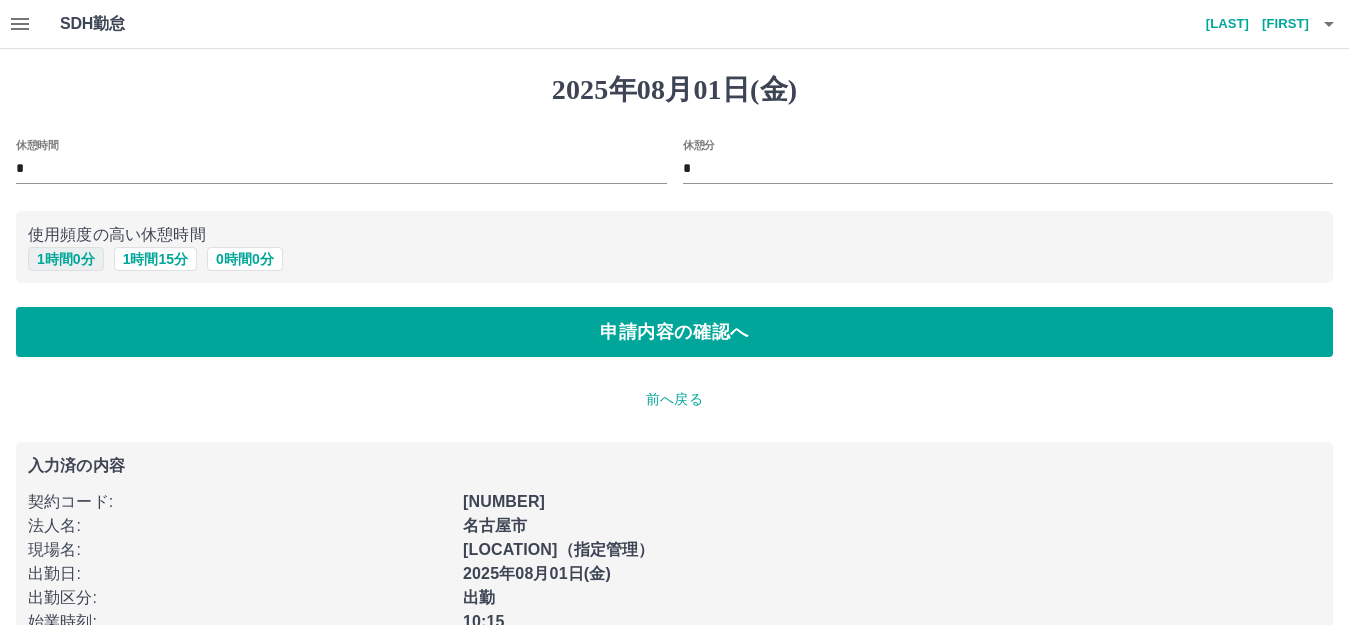 click on "1 時間 0 分" at bounding box center [66, 259] 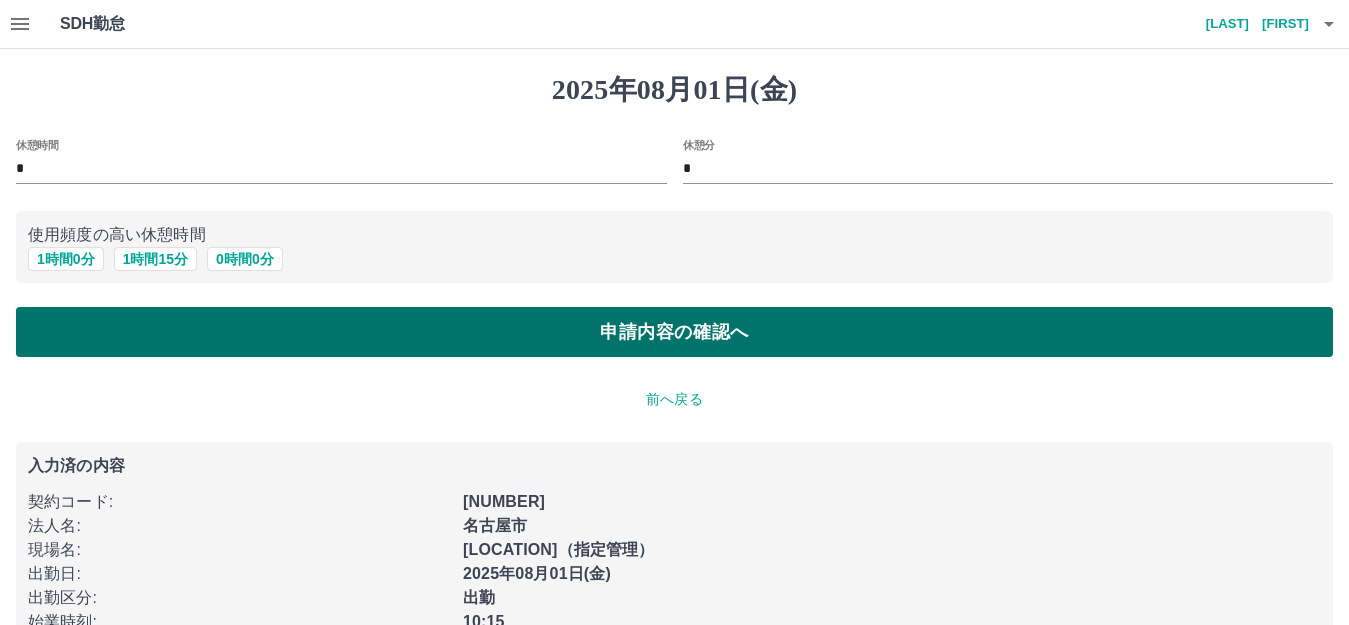 click on "申請内容の確認へ" at bounding box center (674, 332) 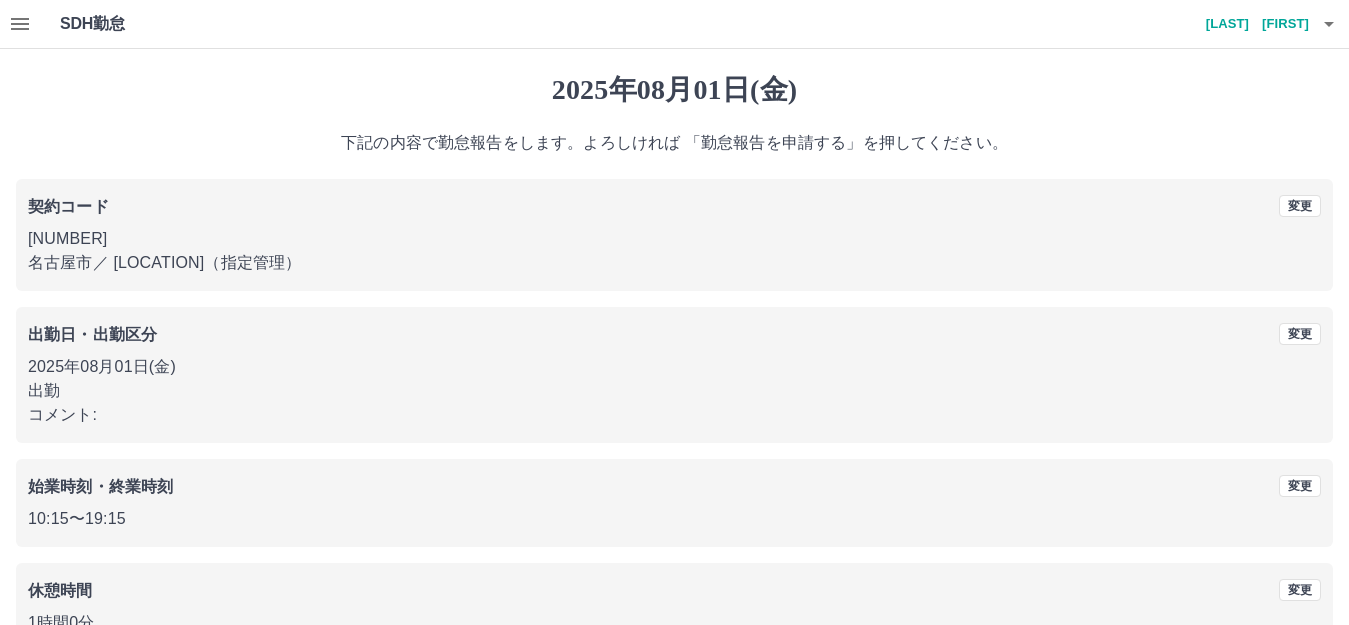 scroll, scrollTop: 124, scrollLeft: 0, axis: vertical 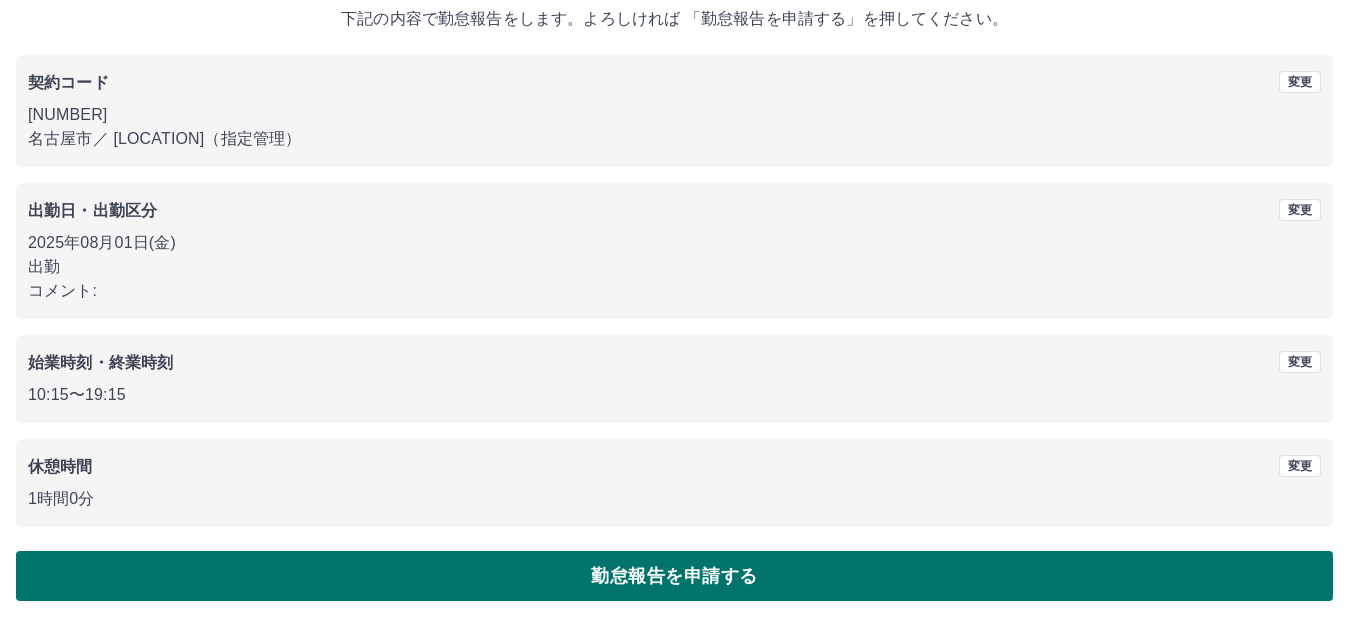 click on "勤怠報告を申請する" at bounding box center (674, 576) 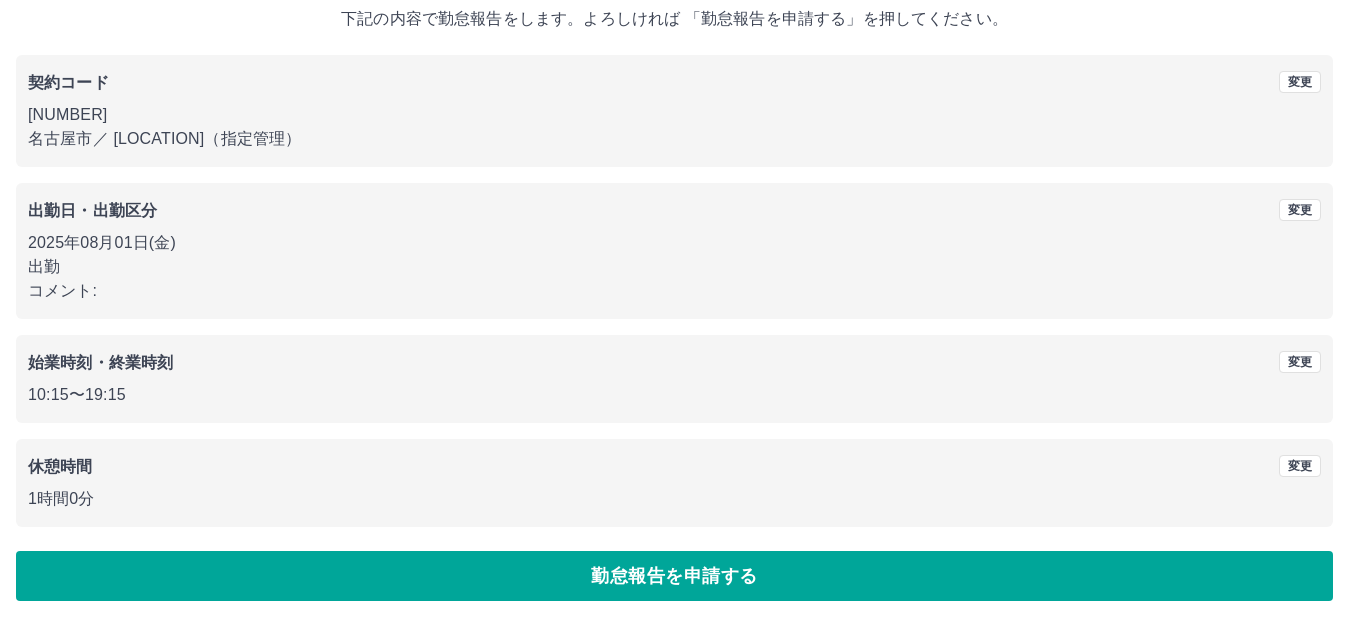 scroll, scrollTop: 0, scrollLeft: 0, axis: both 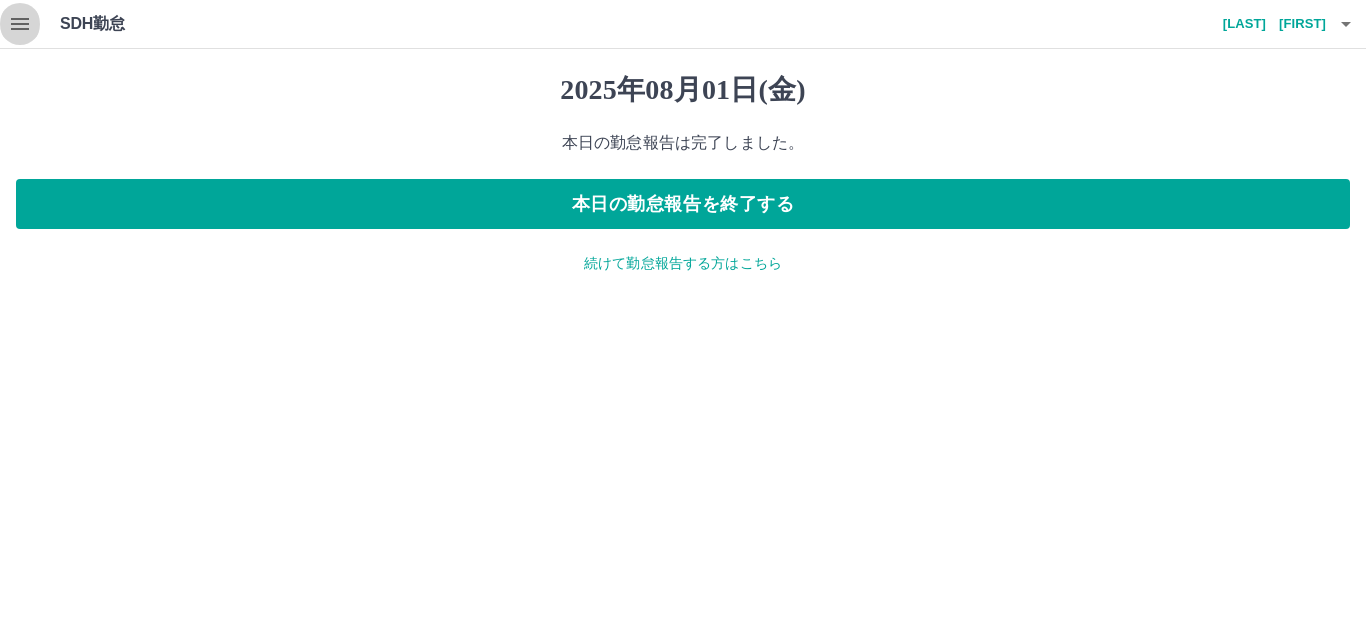 click 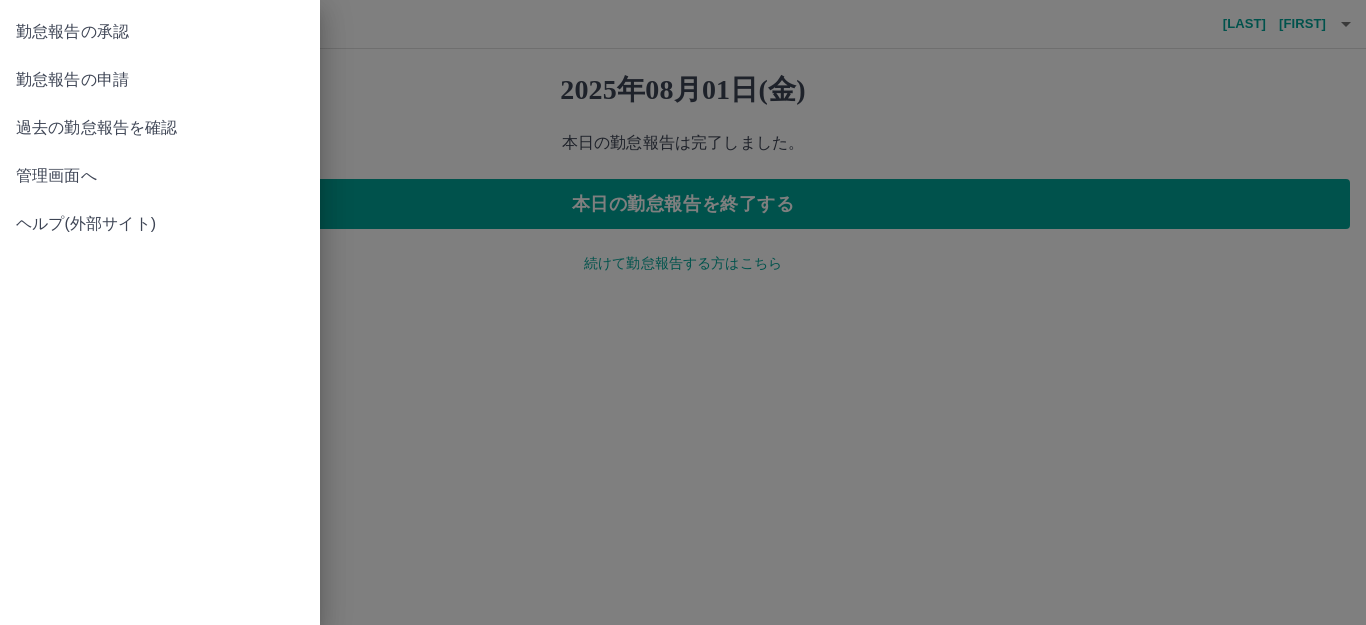 drag, startPoint x: 120, startPoint y: 43, endPoint x: 168, endPoint y: 54, distance: 49.24429 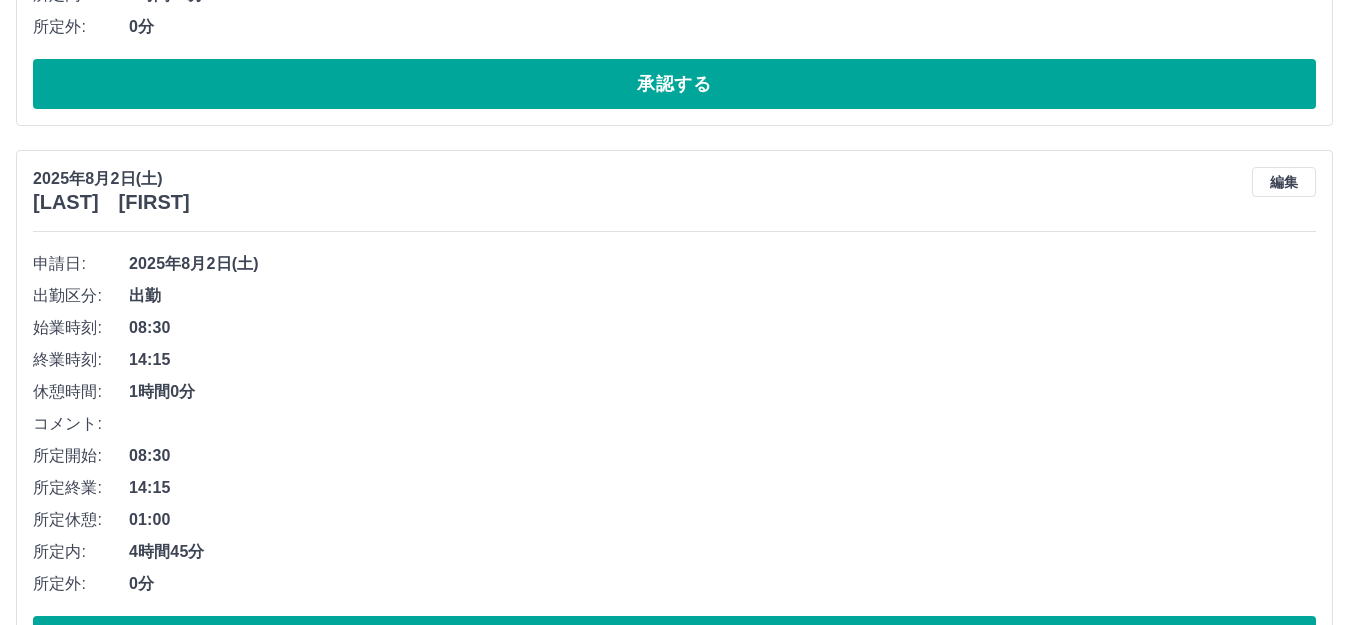 scroll, scrollTop: 12923, scrollLeft: 0, axis: vertical 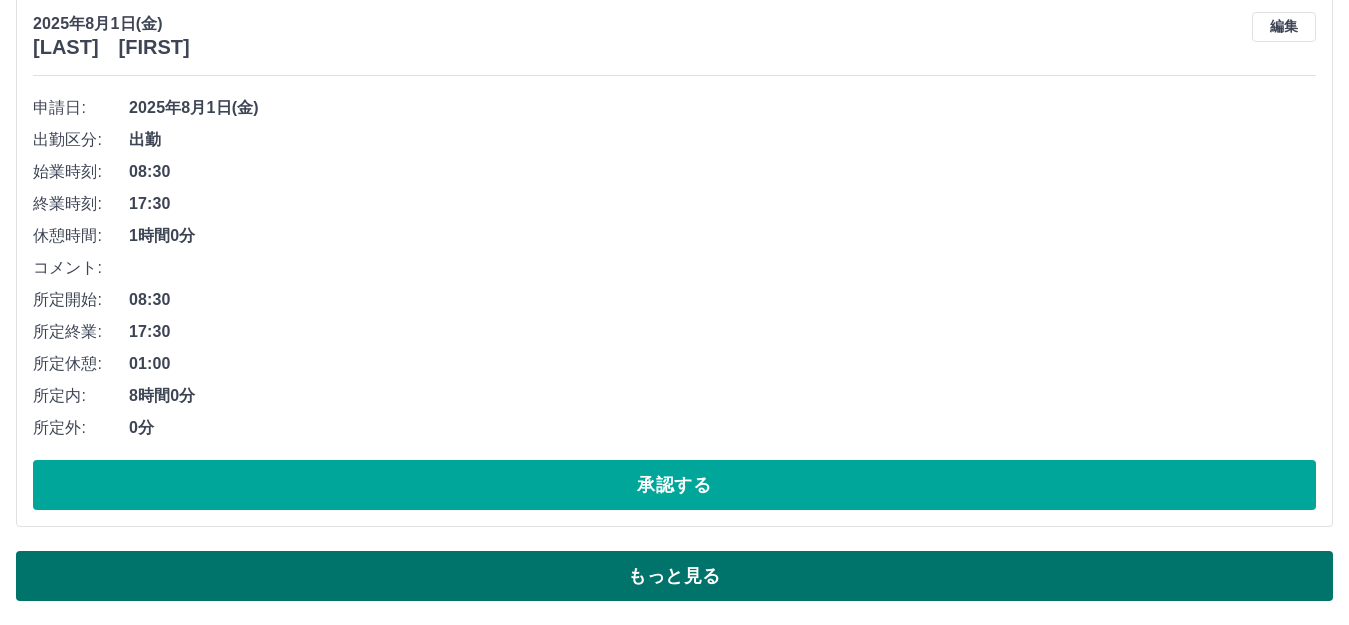 click on "もっと見る" at bounding box center [674, 576] 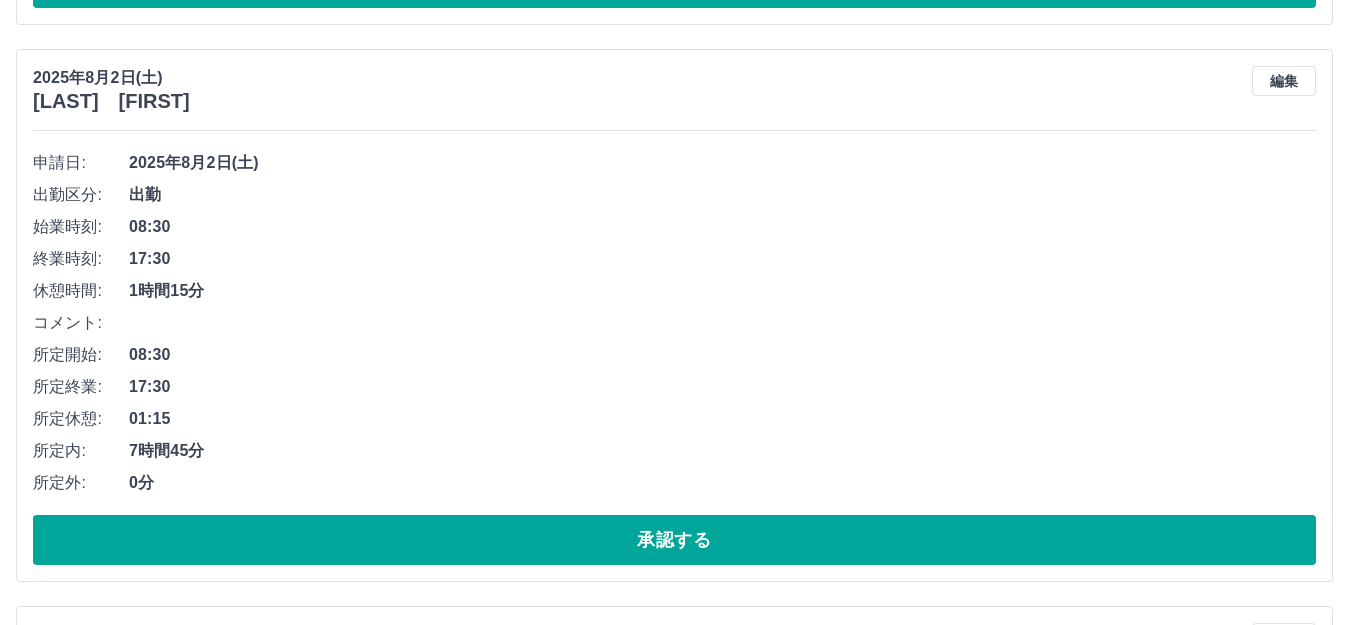 scroll, scrollTop: 4000, scrollLeft: 0, axis: vertical 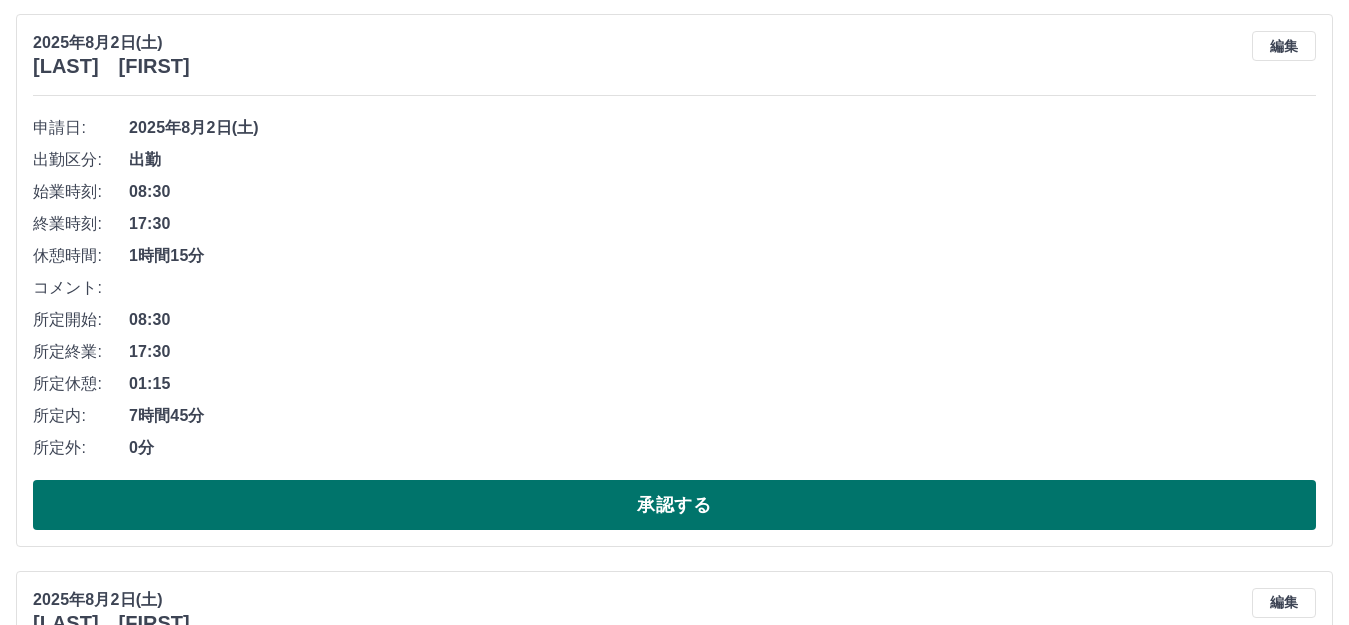 click on "承認する" at bounding box center (674, 505) 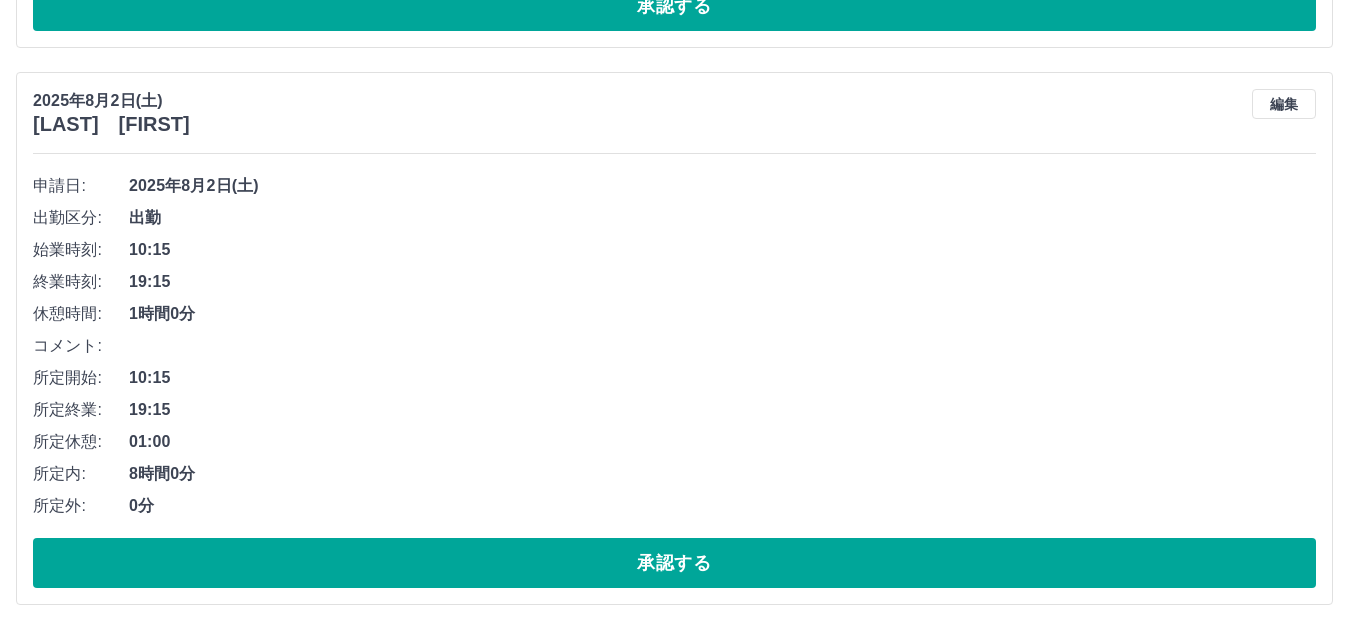 scroll, scrollTop: 3943, scrollLeft: 0, axis: vertical 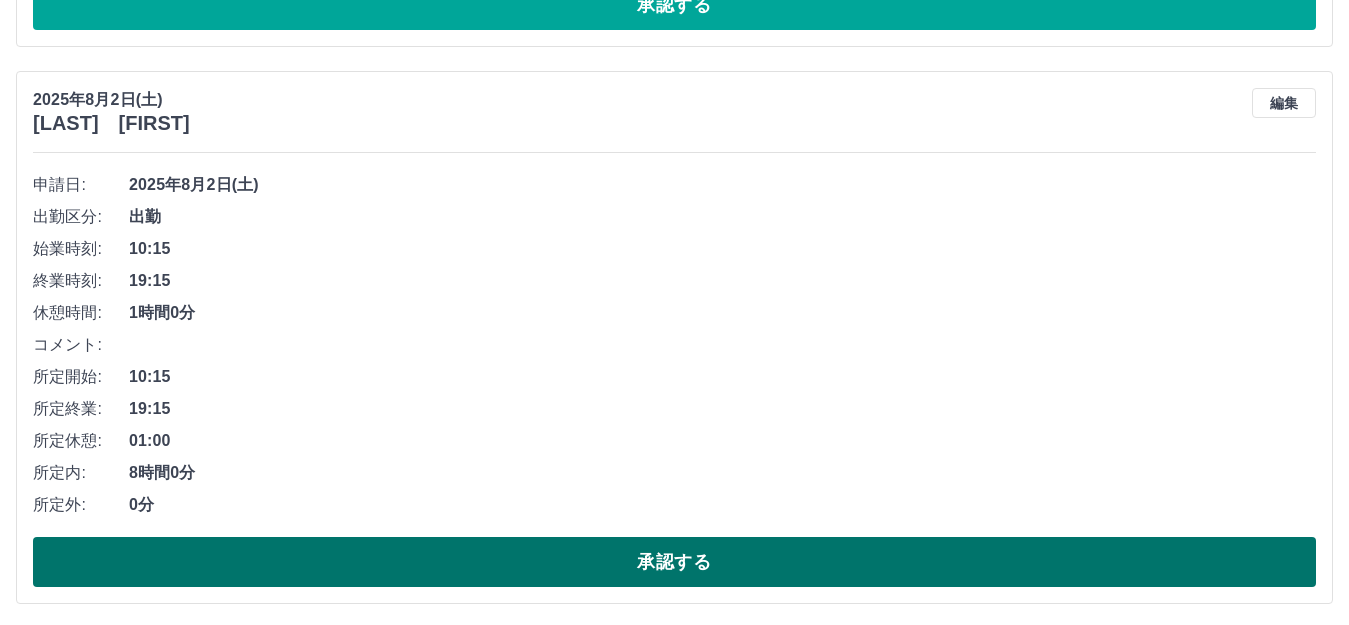 click on "承認する" at bounding box center [674, 562] 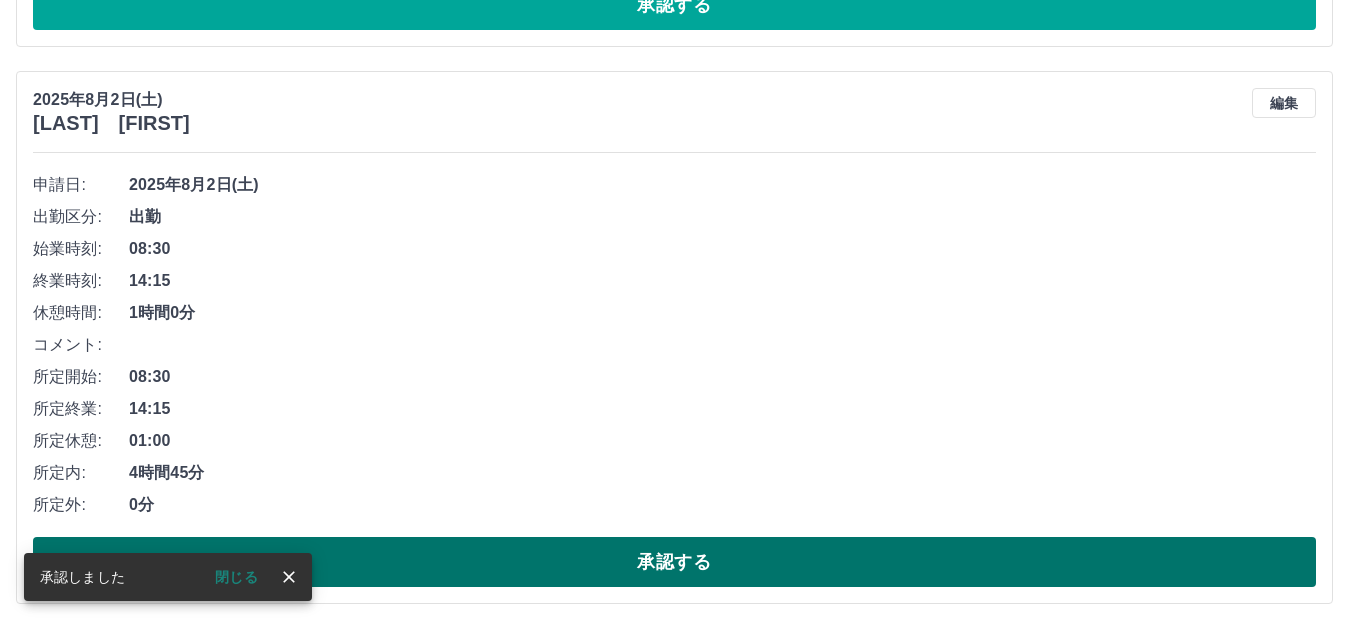 click on "承認する" at bounding box center (674, 562) 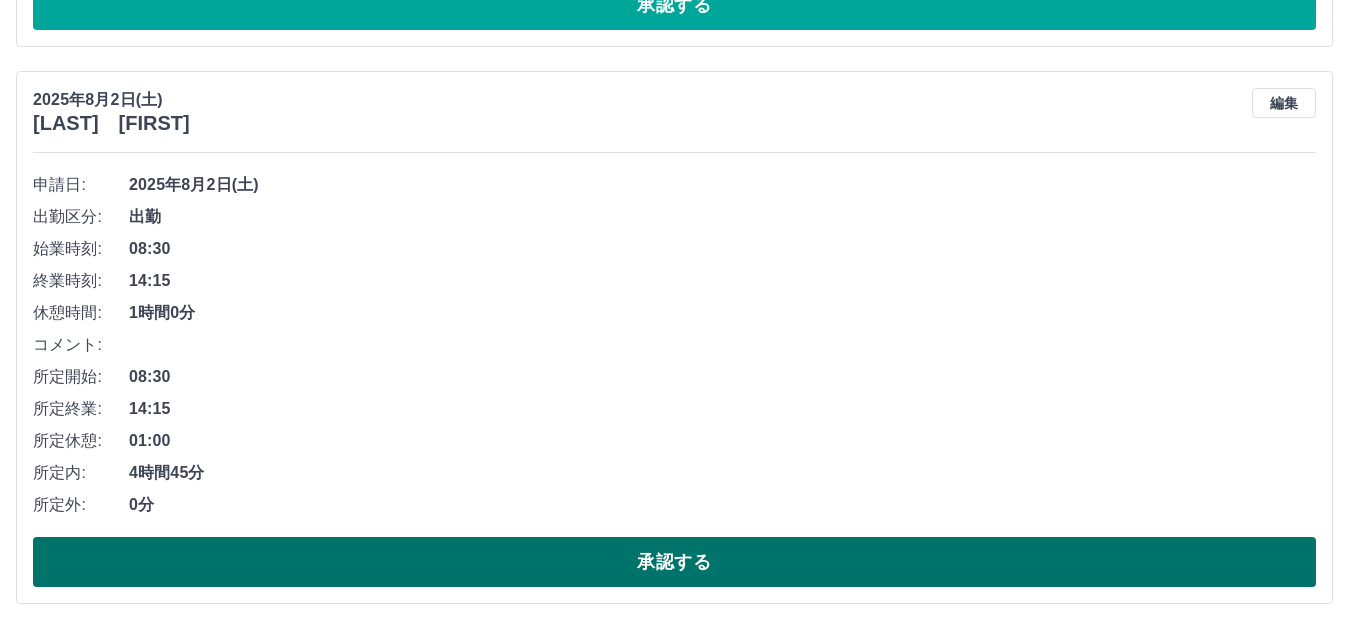 click on "承認する" at bounding box center [674, 562] 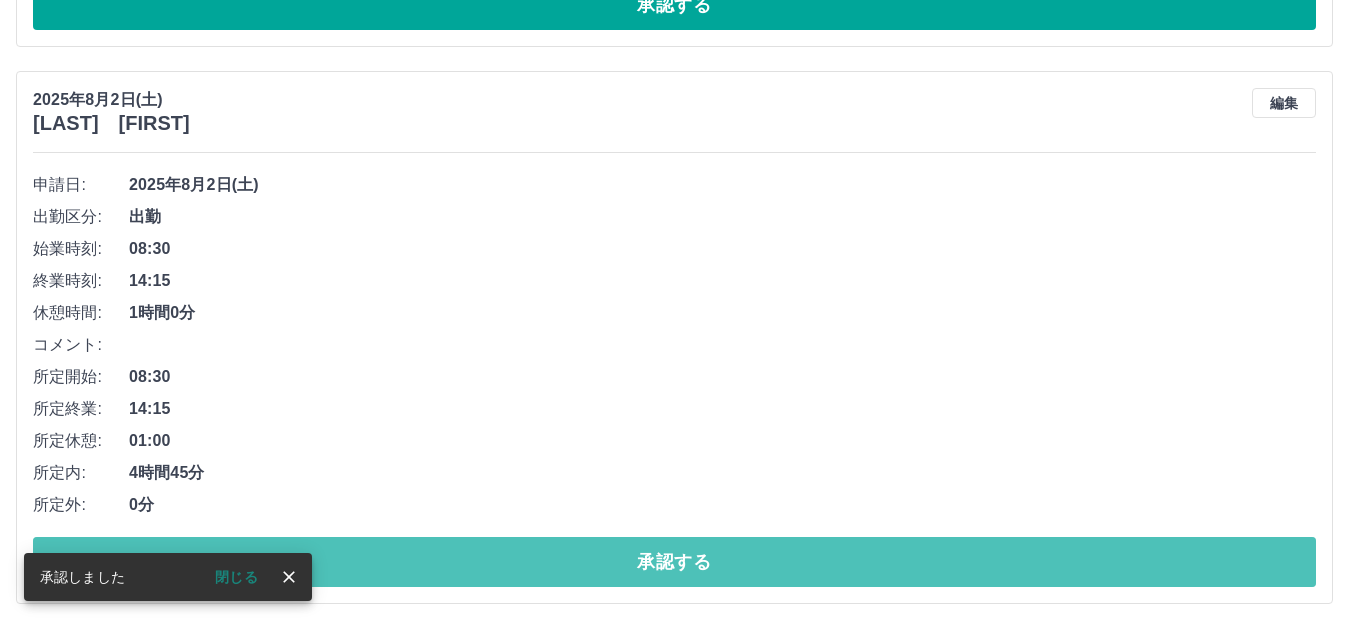 click on "承認する" at bounding box center [674, 562] 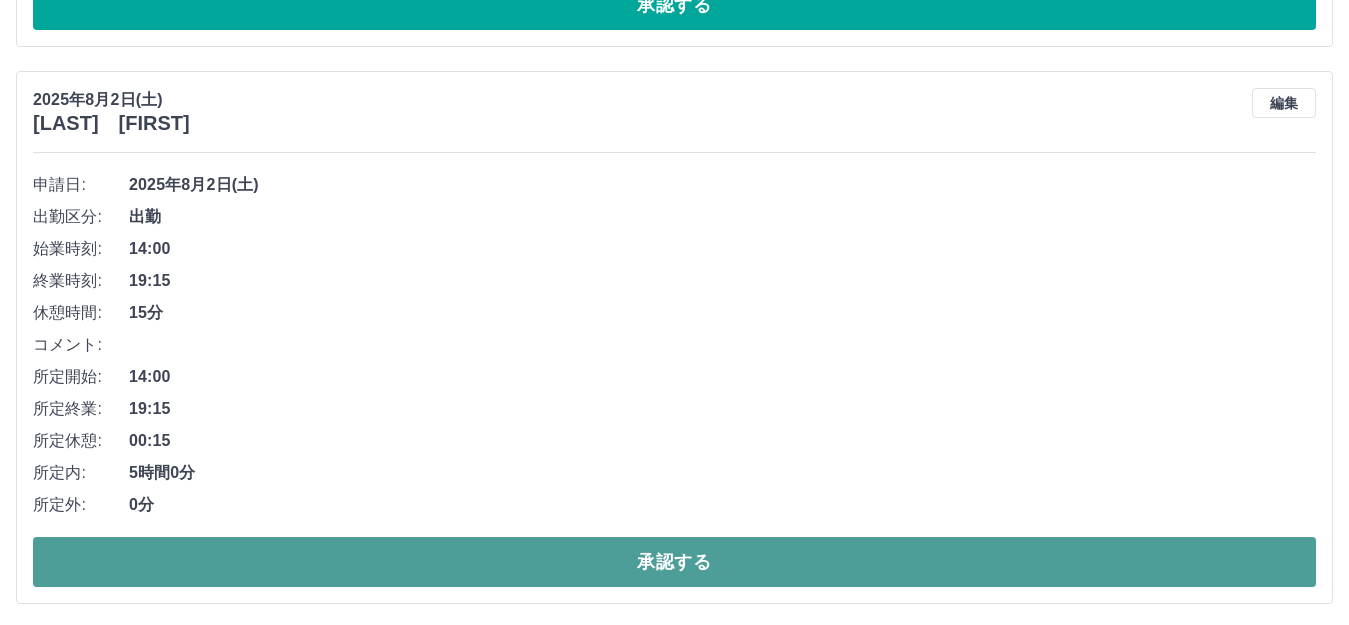 click on "承認する" at bounding box center [674, 562] 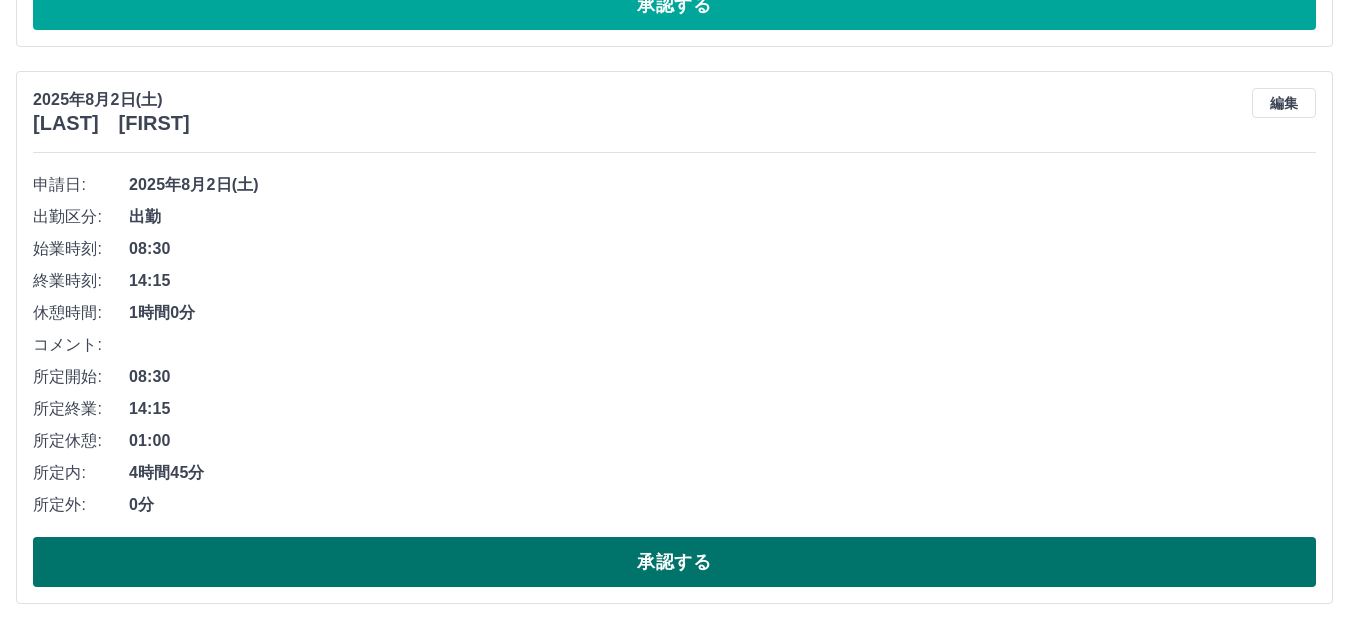 click on "承認する" at bounding box center (674, 562) 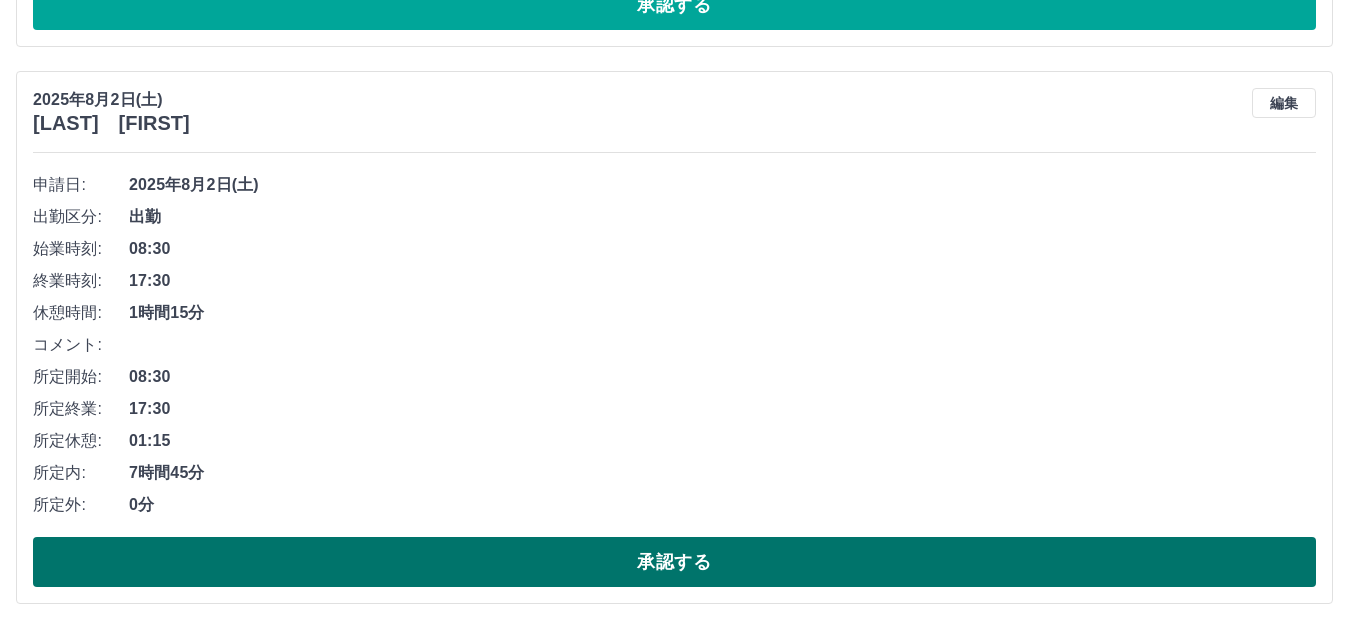 click on "承認する" at bounding box center [674, 562] 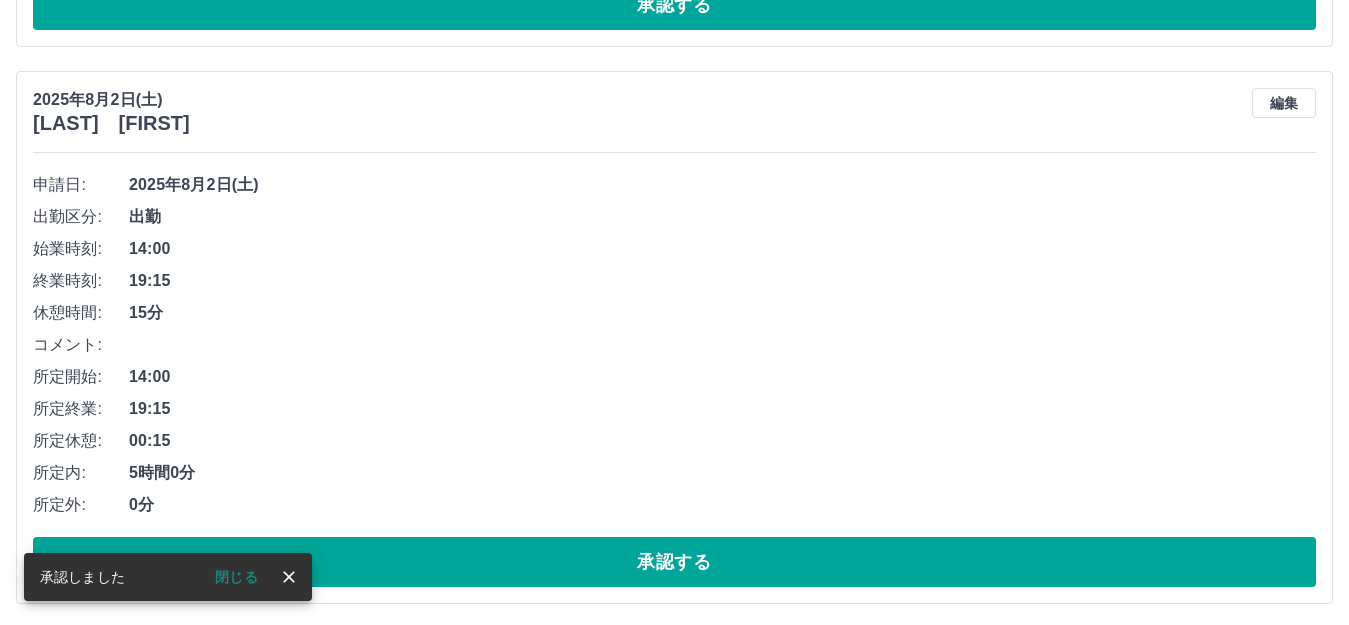 click on "承認する" at bounding box center [674, 562] 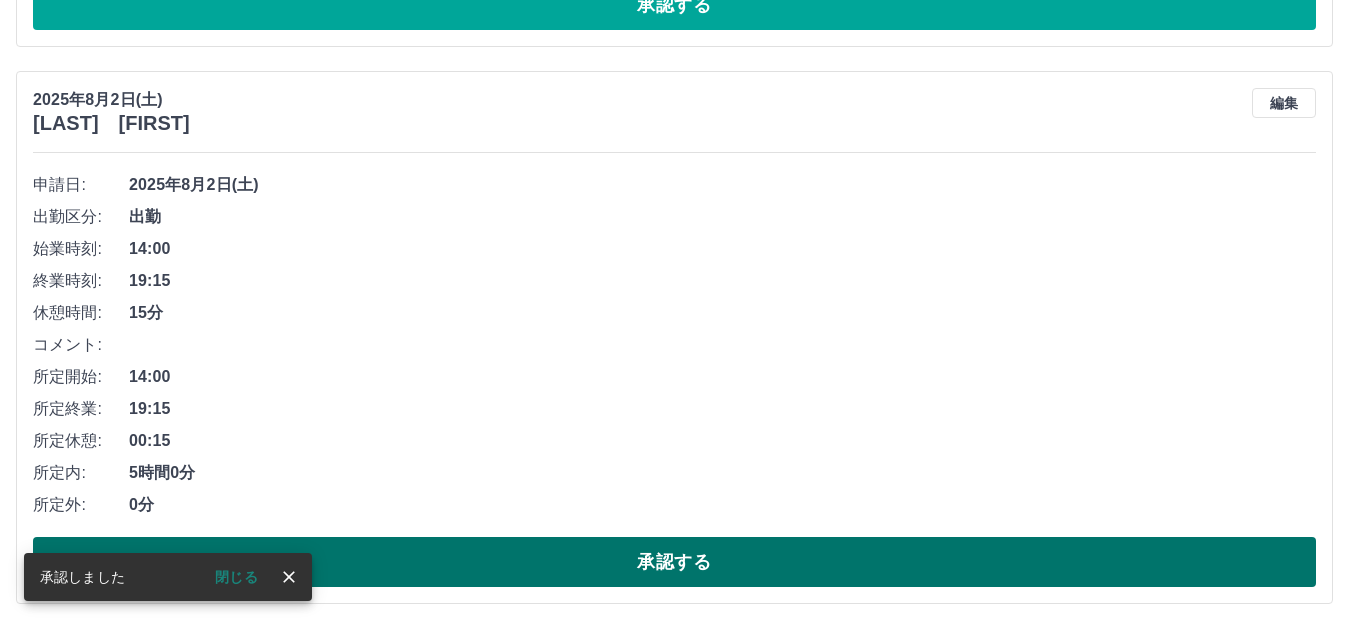 click on "承認する" at bounding box center (674, 562) 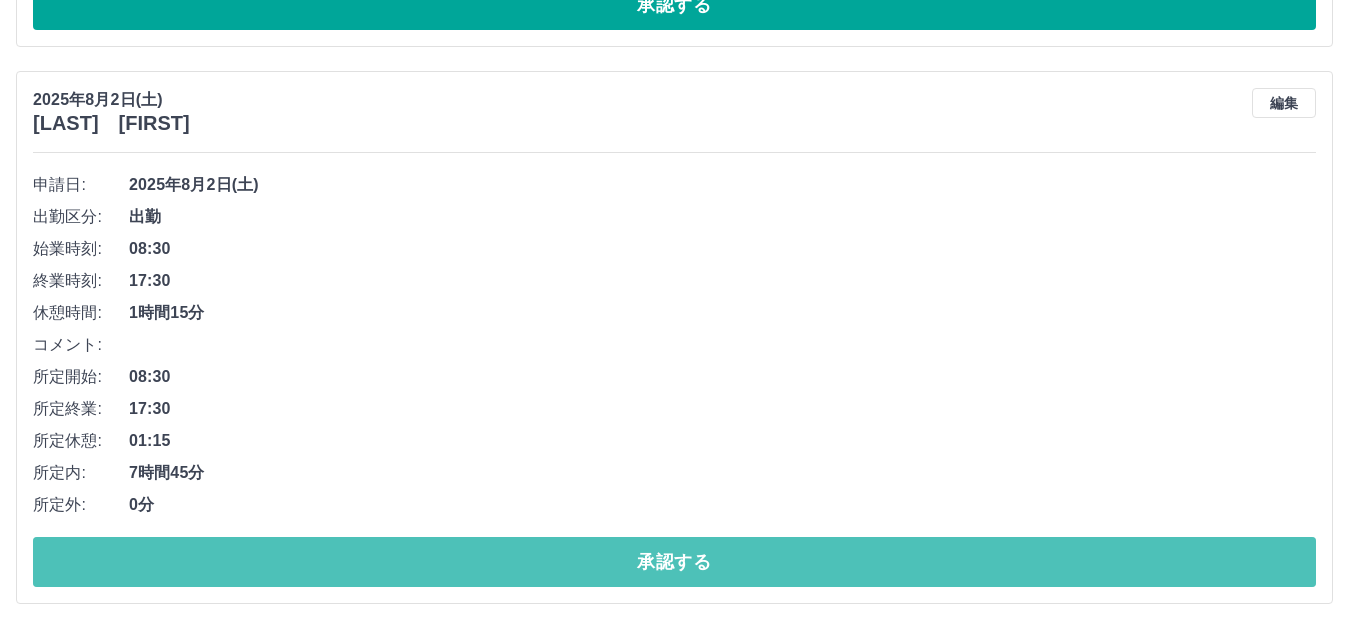 click on "承認する" at bounding box center [674, 562] 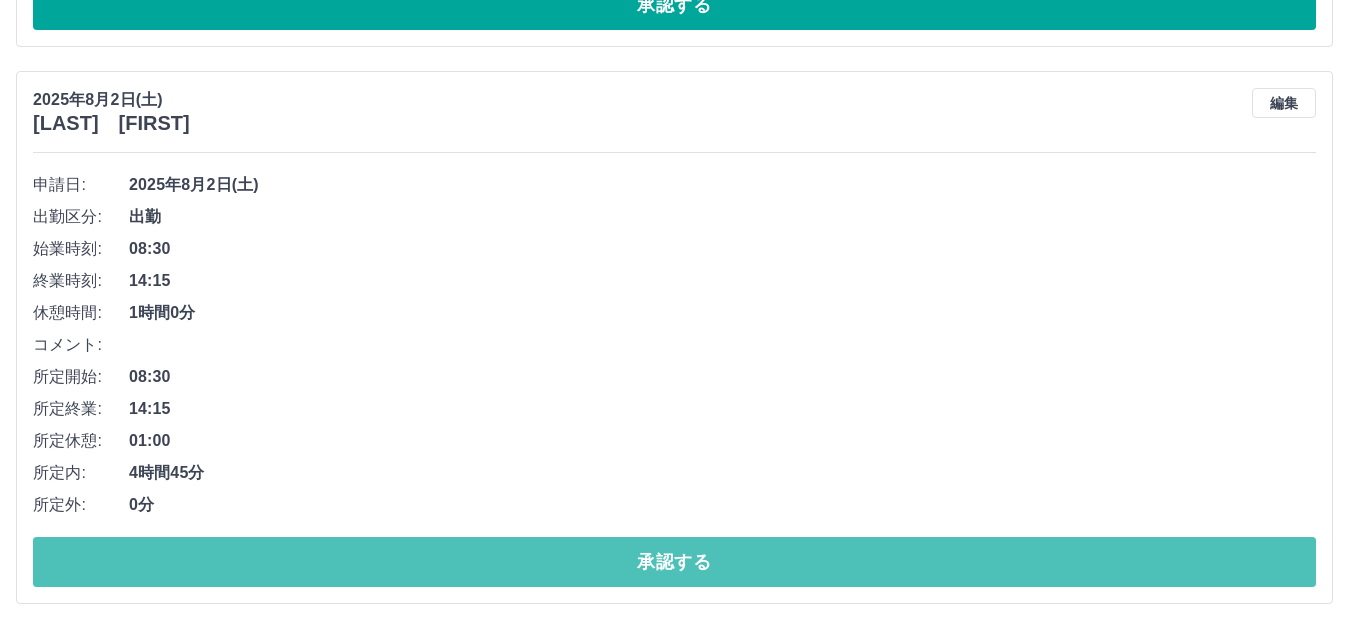 click on "承認する" at bounding box center [674, 562] 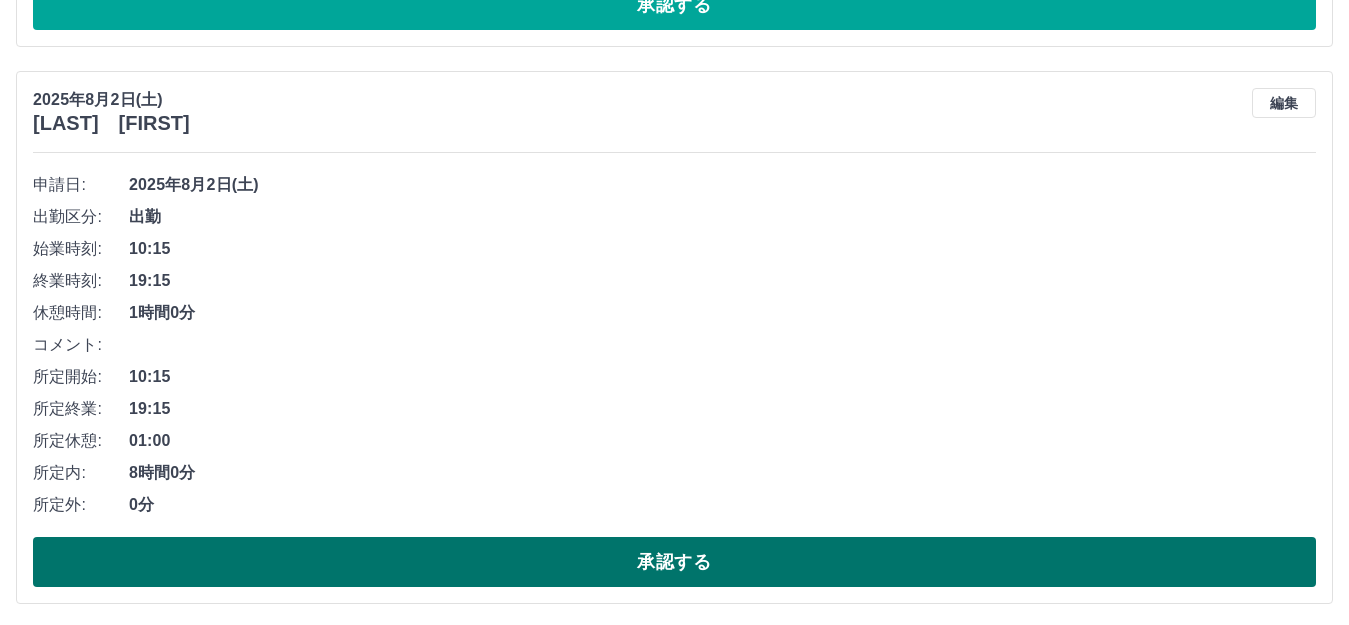 click on "承認する" at bounding box center [674, 562] 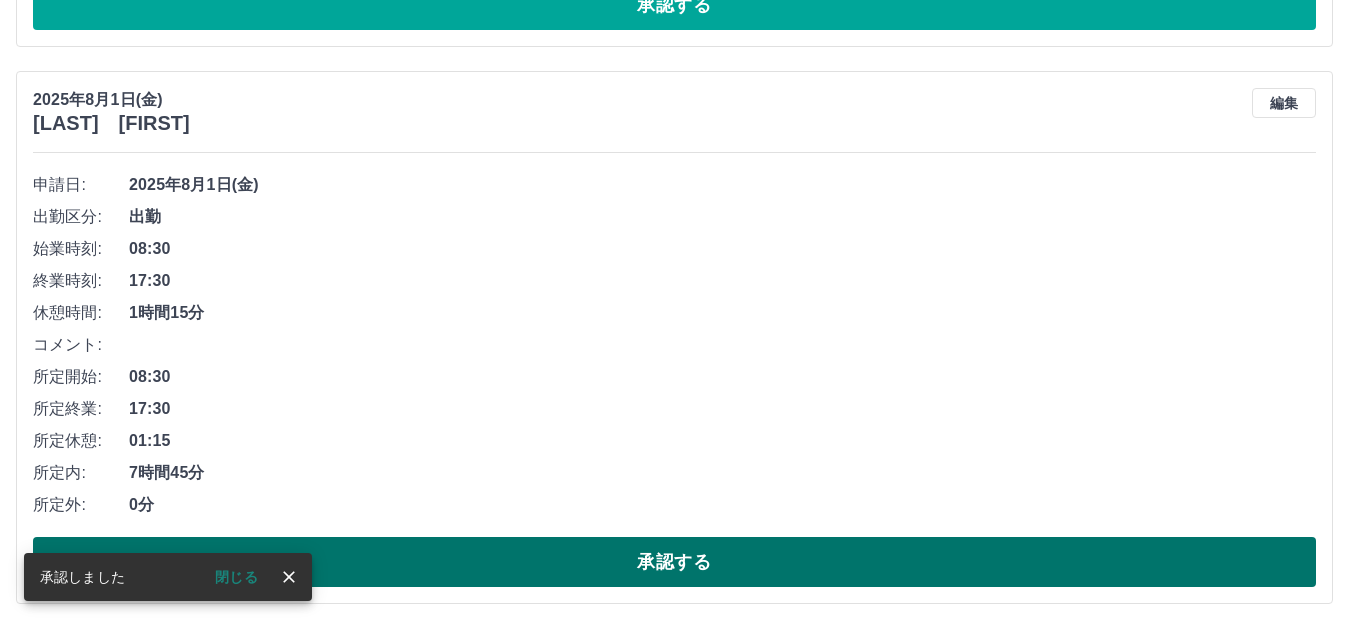 click on "承認する" at bounding box center (674, 562) 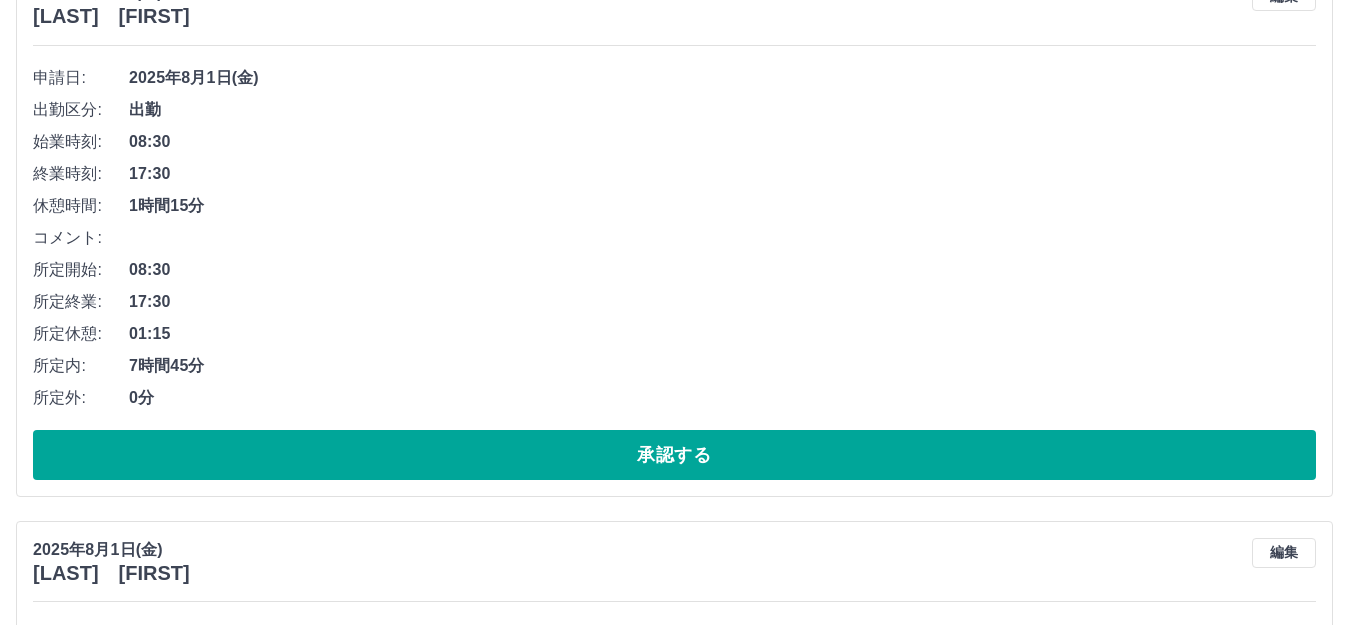 scroll, scrollTop: 3943, scrollLeft: 0, axis: vertical 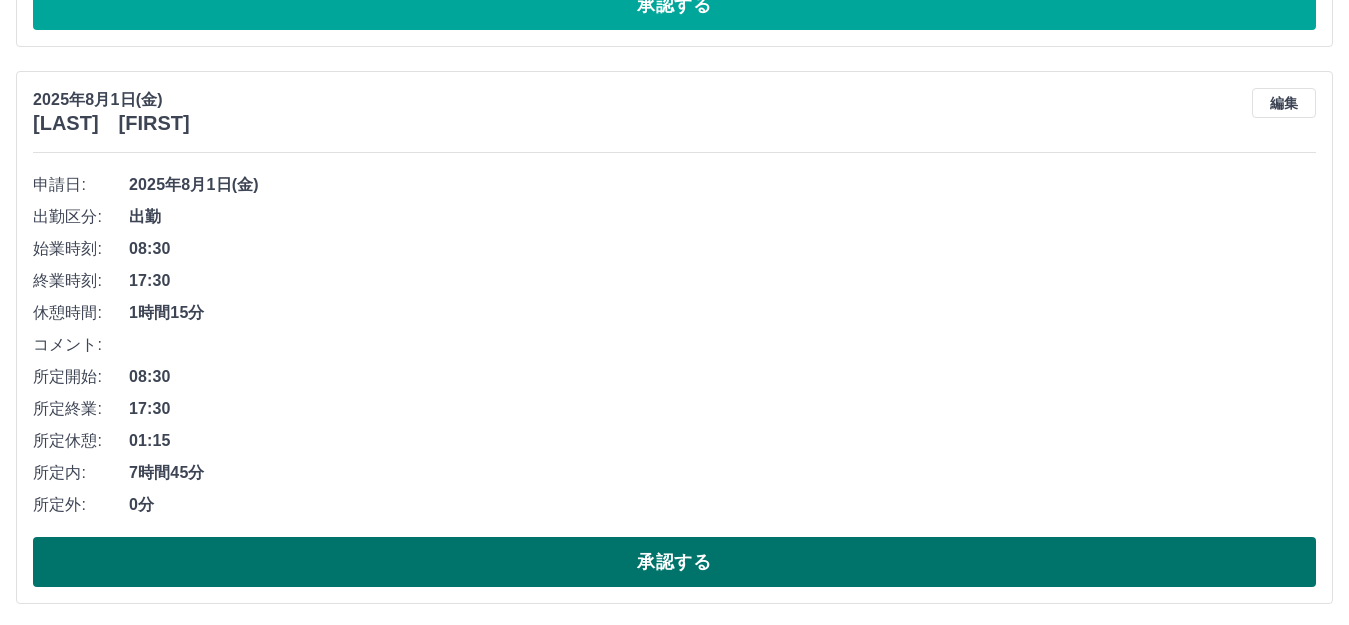 click on "承認する" at bounding box center [674, 562] 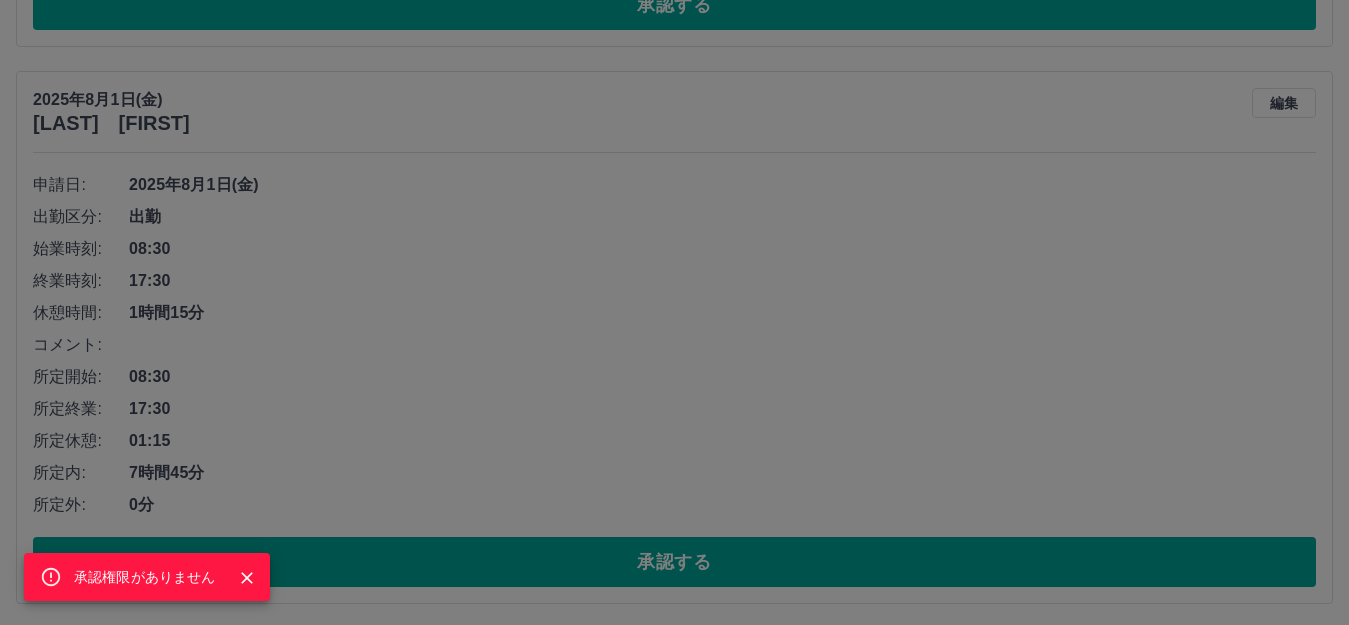 click 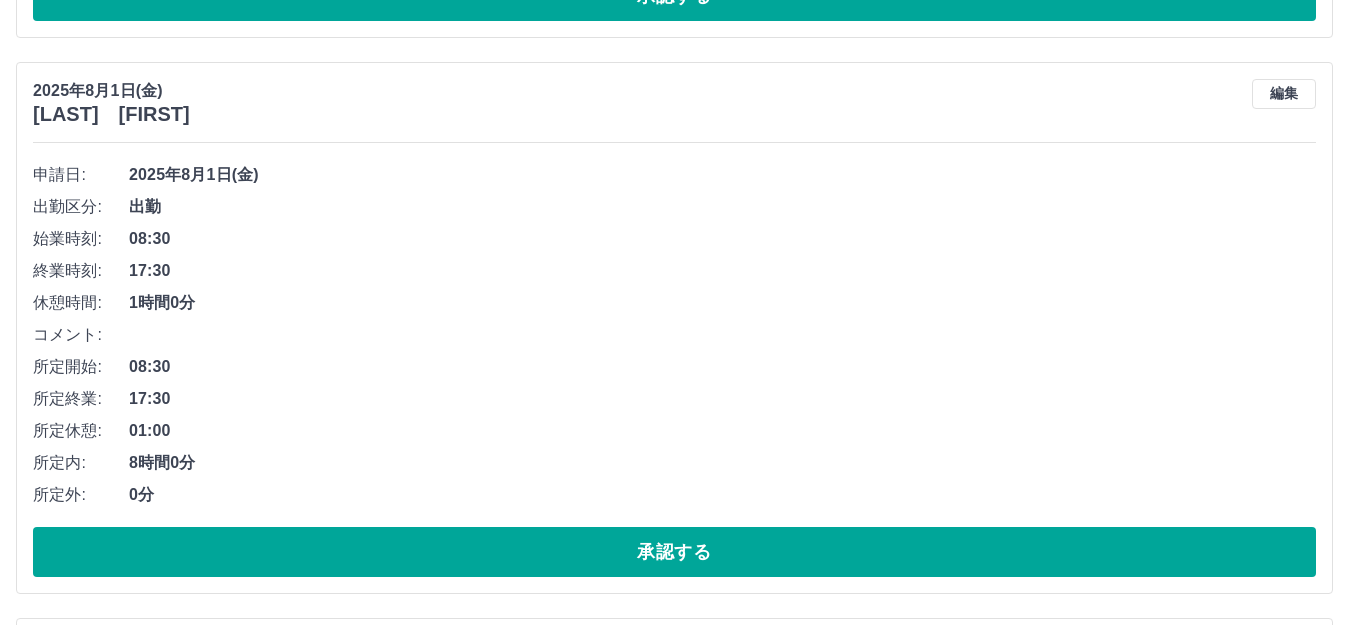 scroll, scrollTop: 4543, scrollLeft: 0, axis: vertical 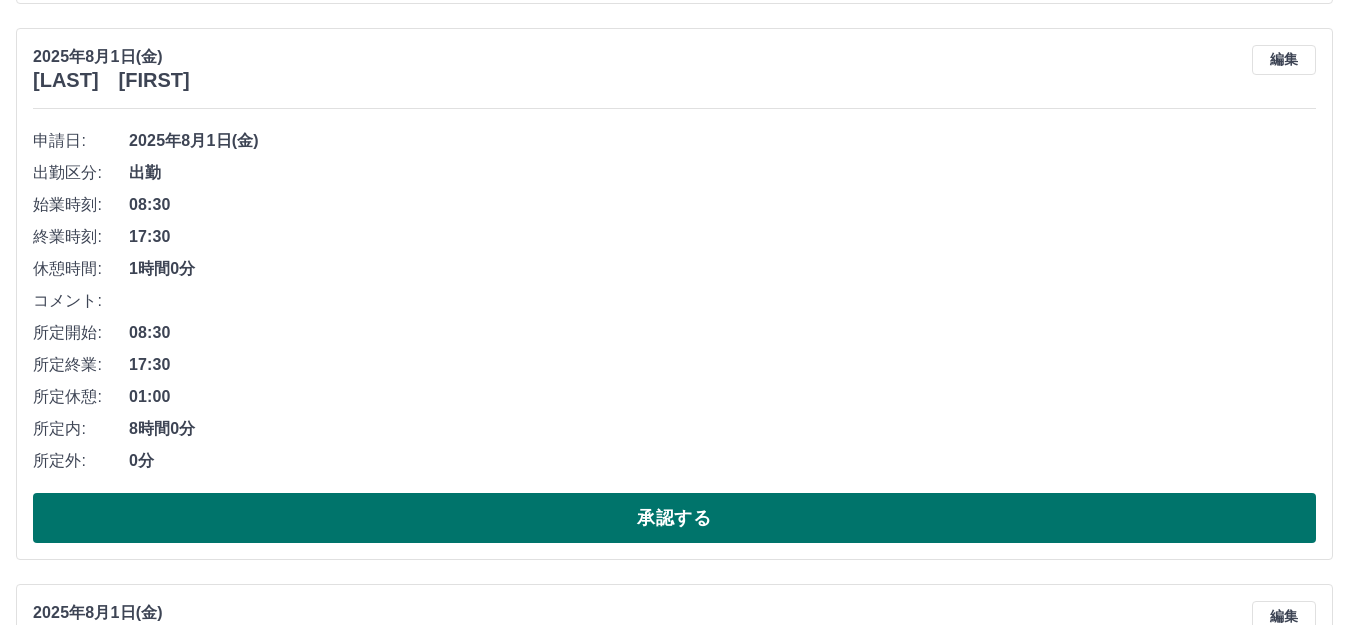 click on "承認する" at bounding box center [674, 518] 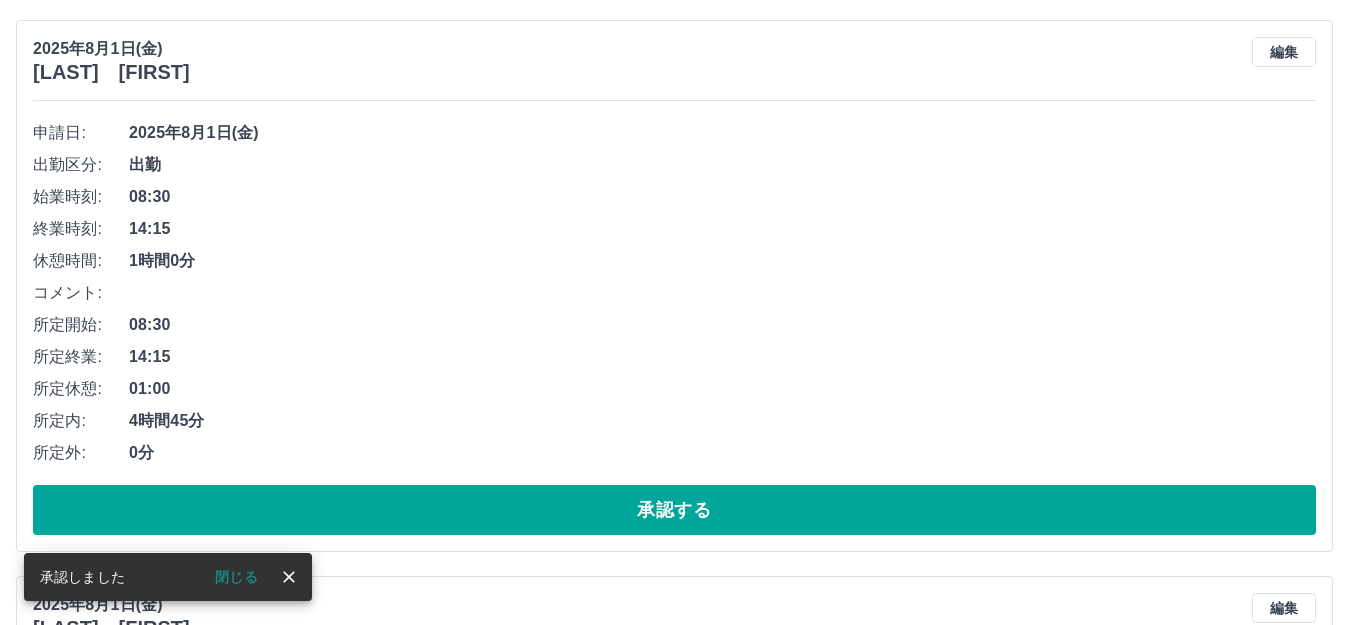 scroll, scrollTop: 5143, scrollLeft: 0, axis: vertical 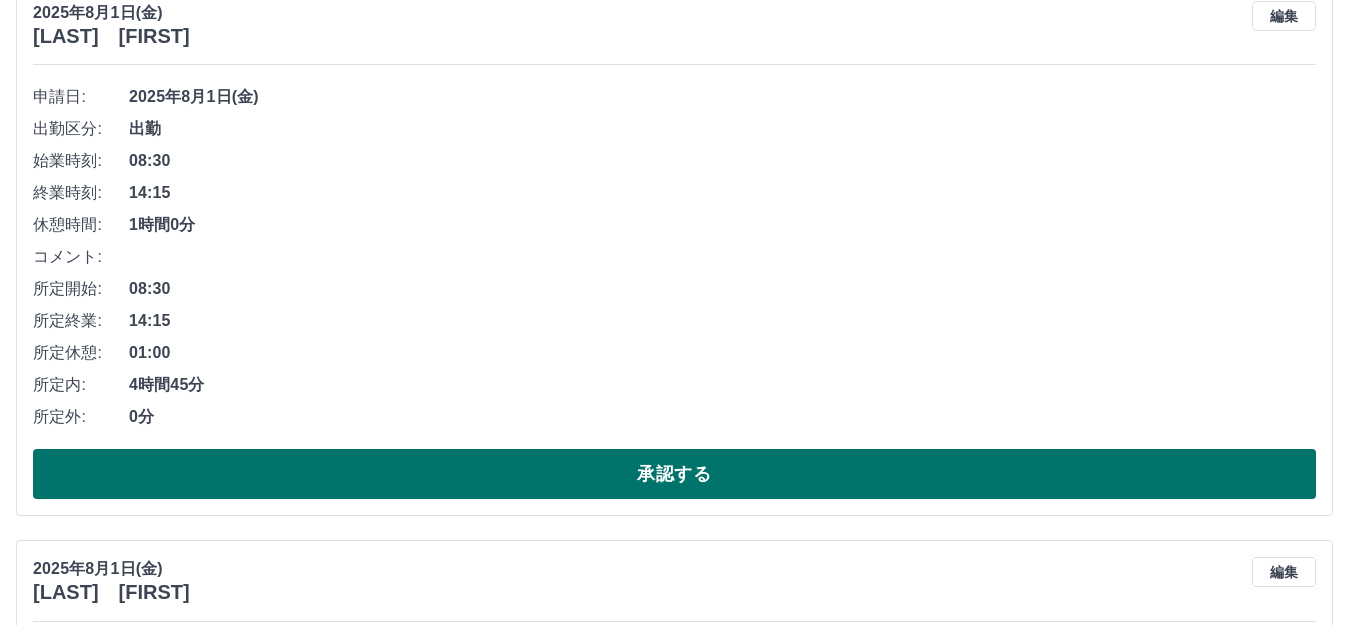 click on "承認する" at bounding box center (674, 474) 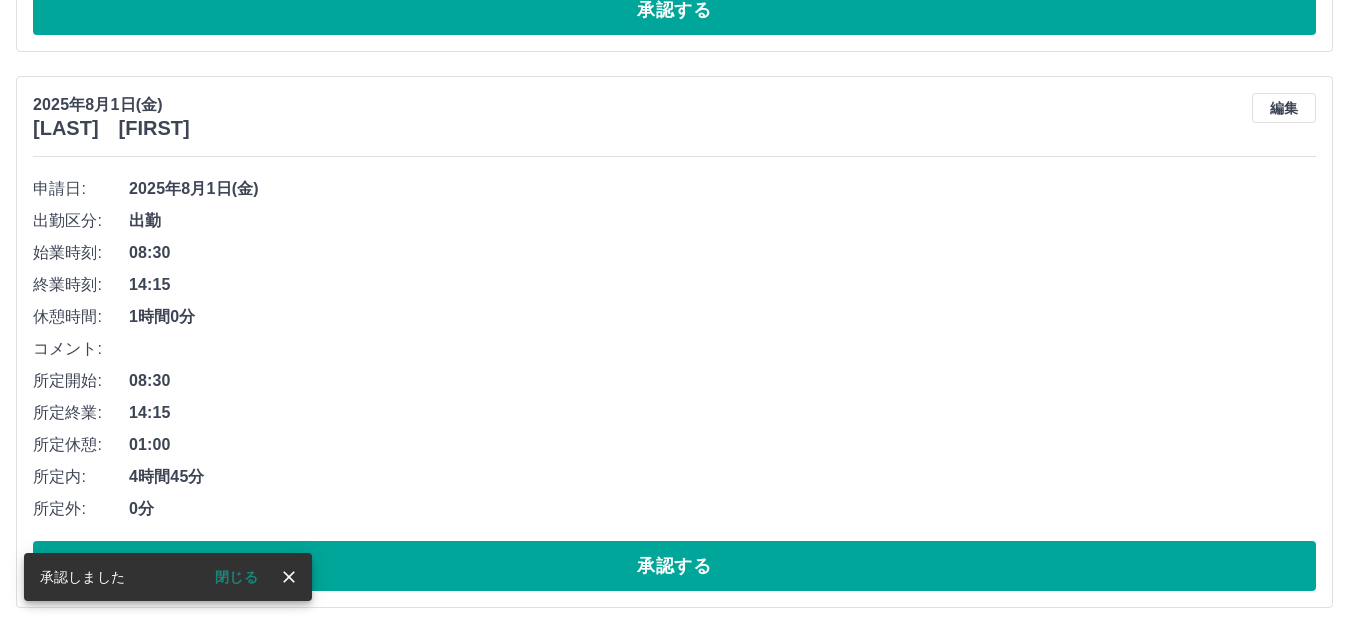 scroll, scrollTop: 5087, scrollLeft: 0, axis: vertical 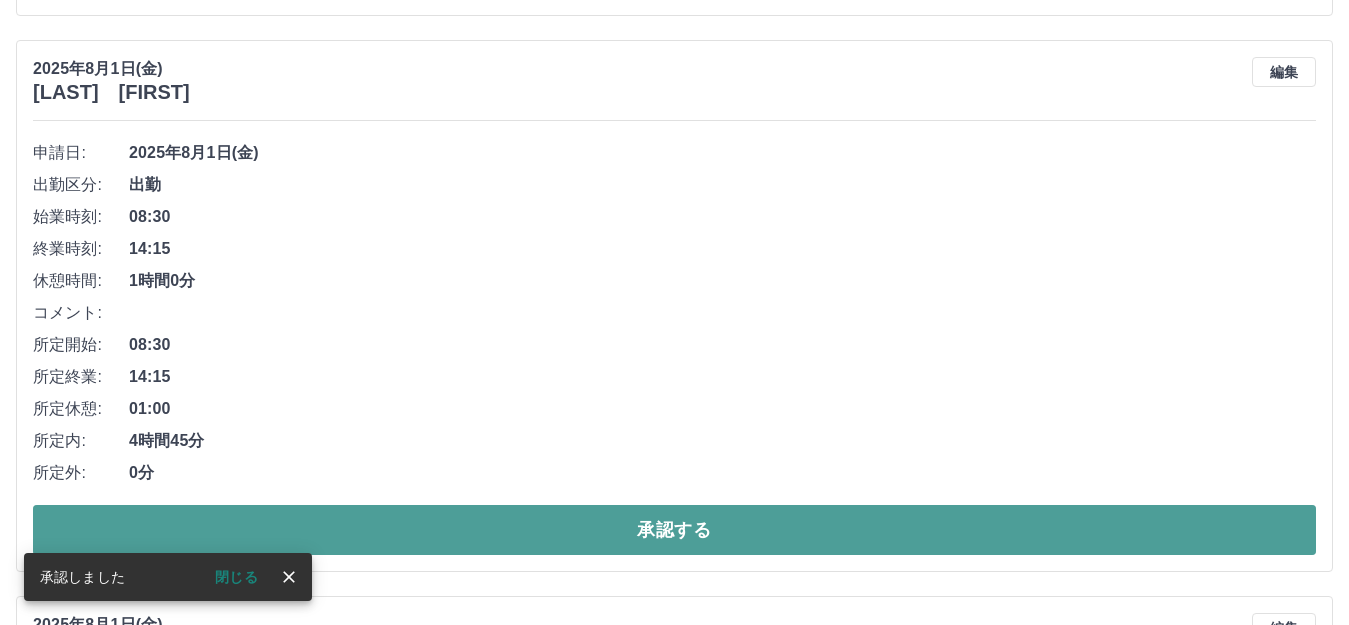 click on "承認する" at bounding box center [674, 530] 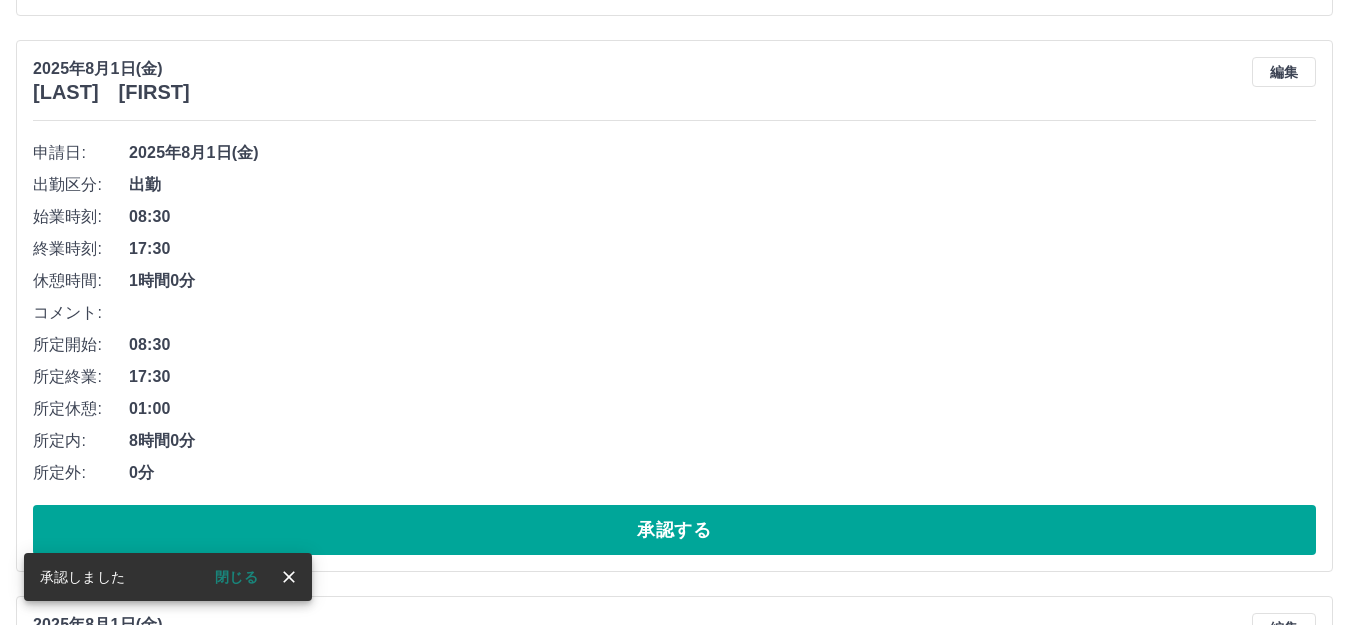 click on "承認する" at bounding box center [674, 530] 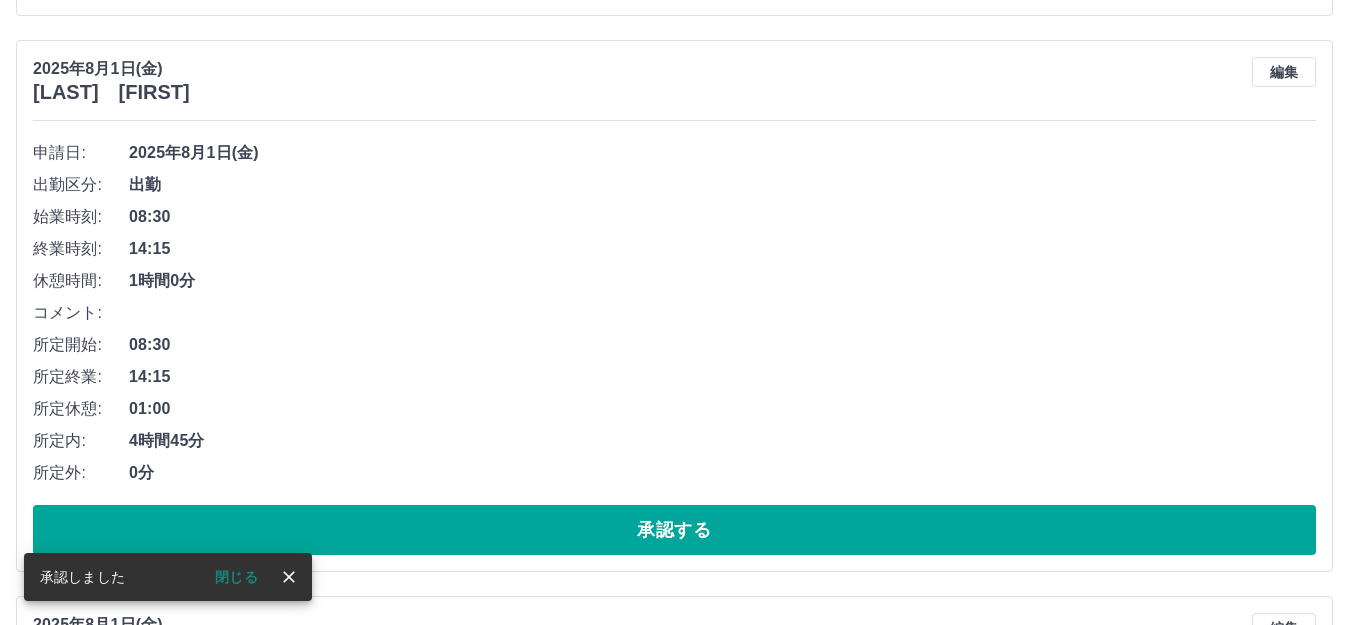 click on "承認する" at bounding box center (674, 530) 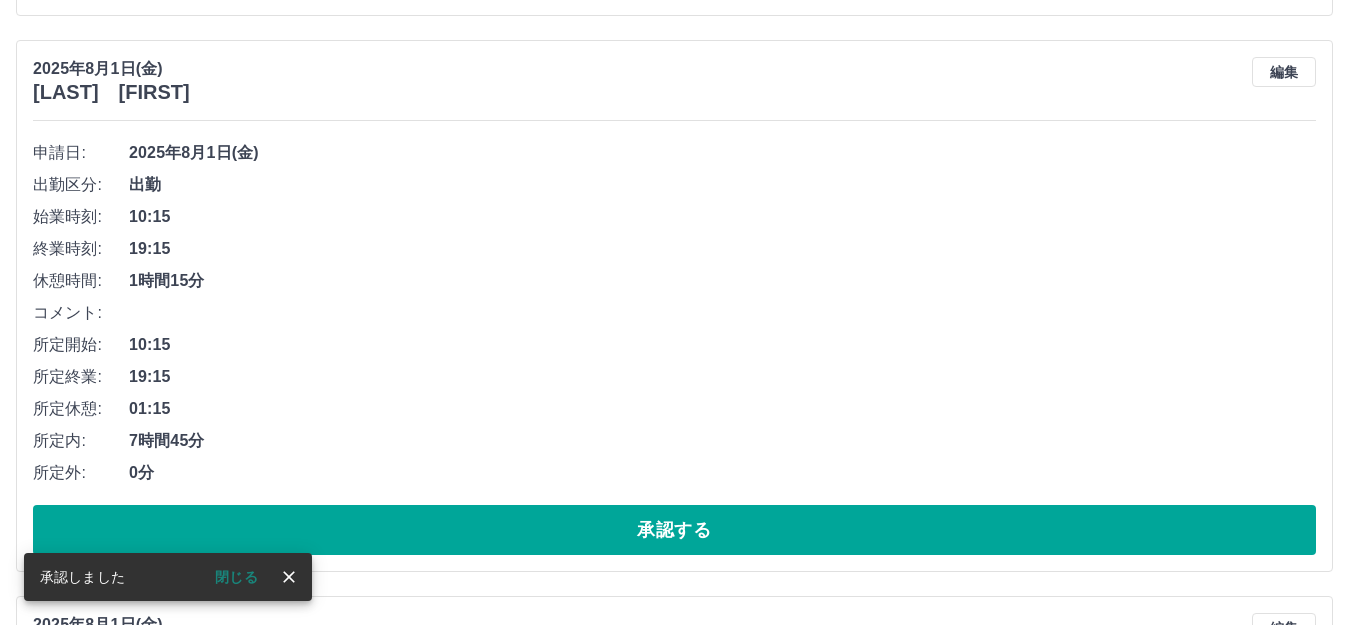click on "承認する" at bounding box center [674, 530] 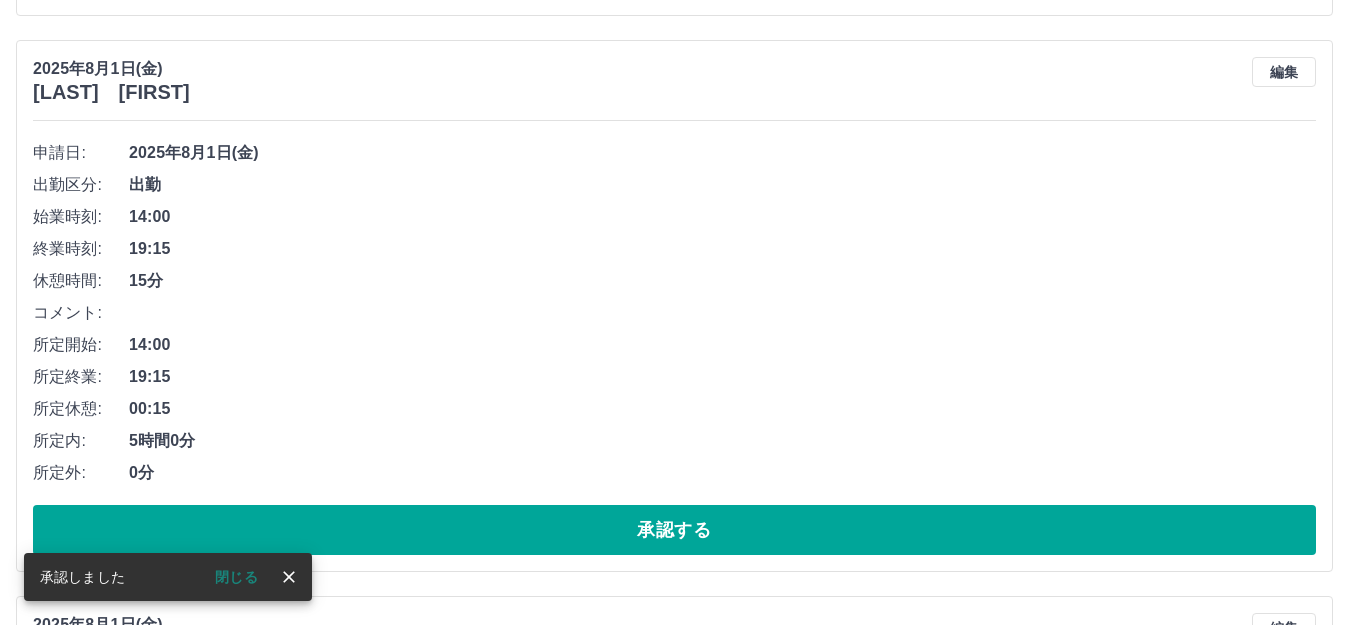 click on "承認する" at bounding box center (674, 530) 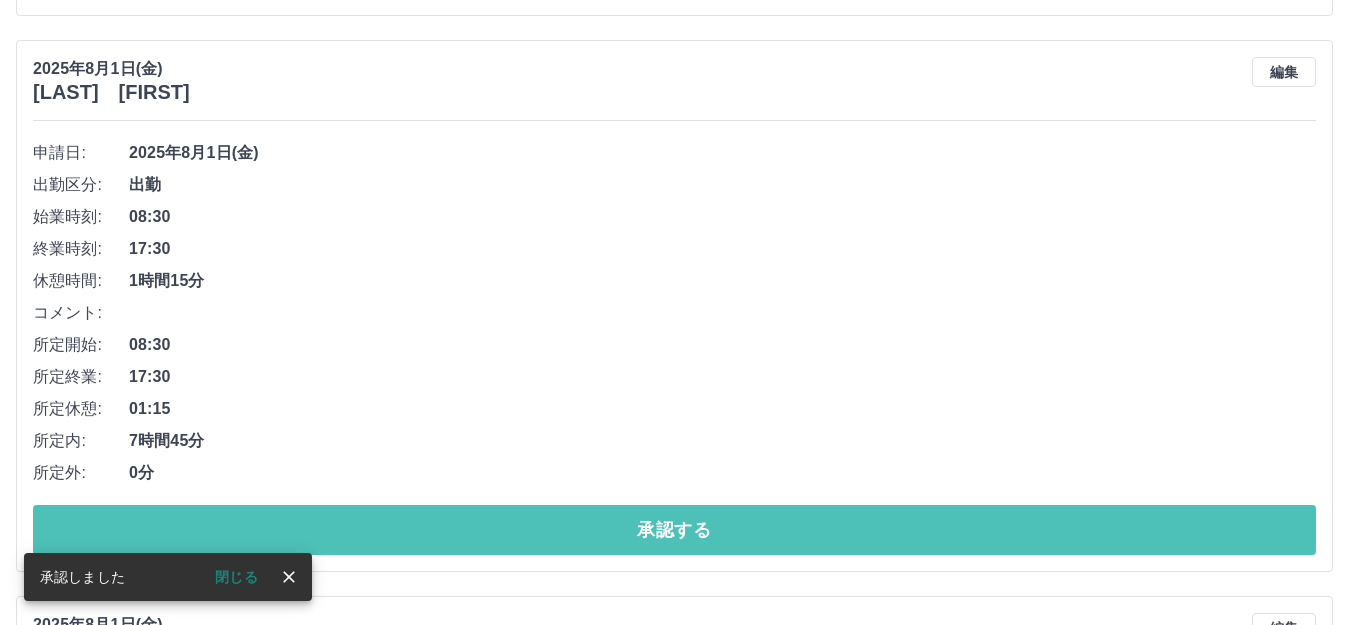 click on "承認する" at bounding box center (674, 530) 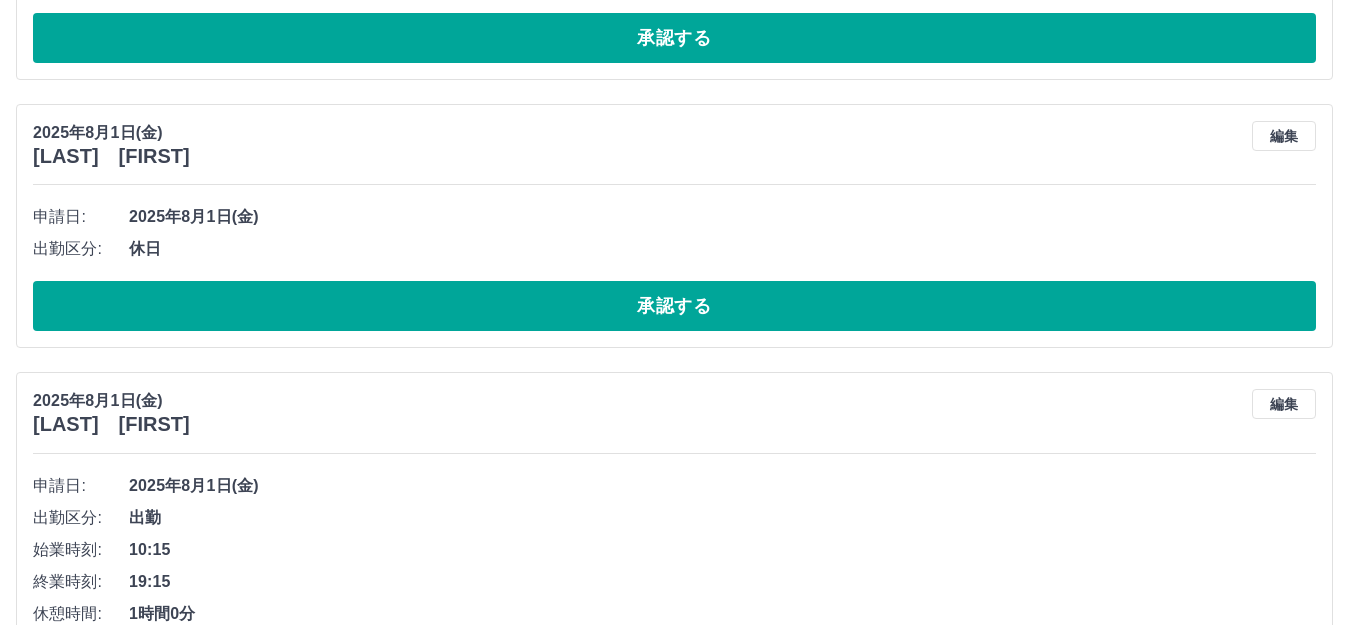 scroll, scrollTop: 4987, scrollLeft: 0, axis: vertical 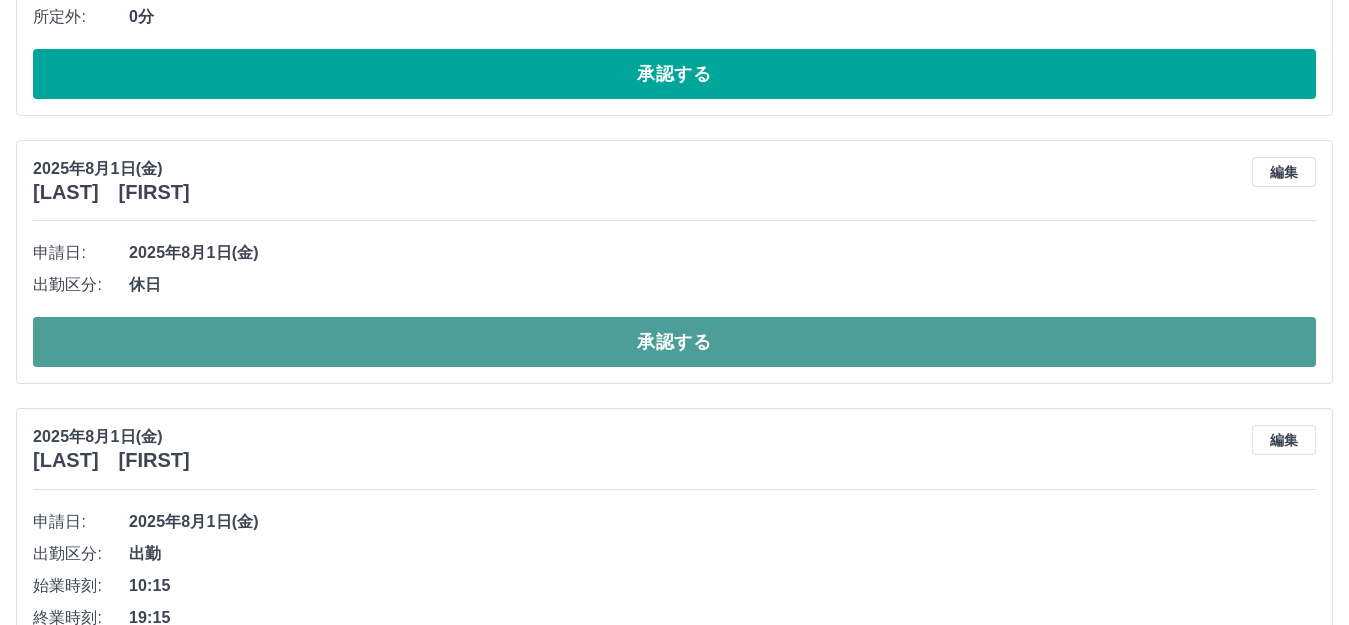 click on "承認する" at bounding box center [674, 342] 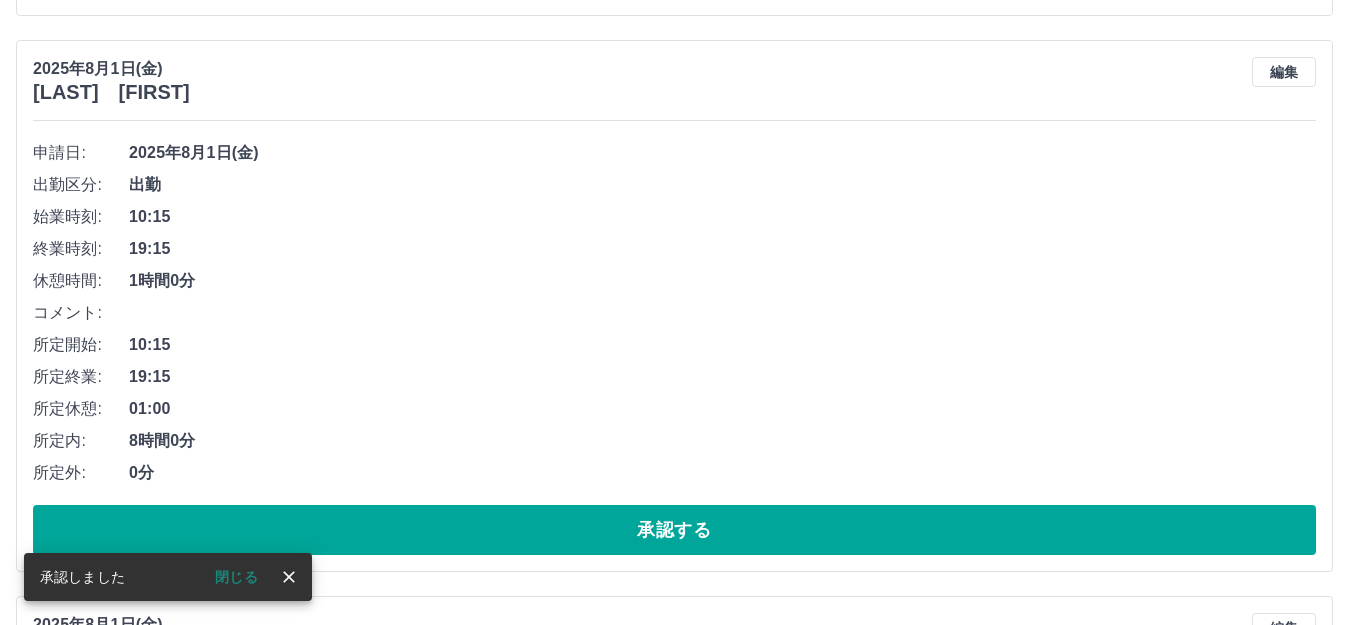 scroll, scrollTop: 5187, scrollLeft: 0, axis: vertical 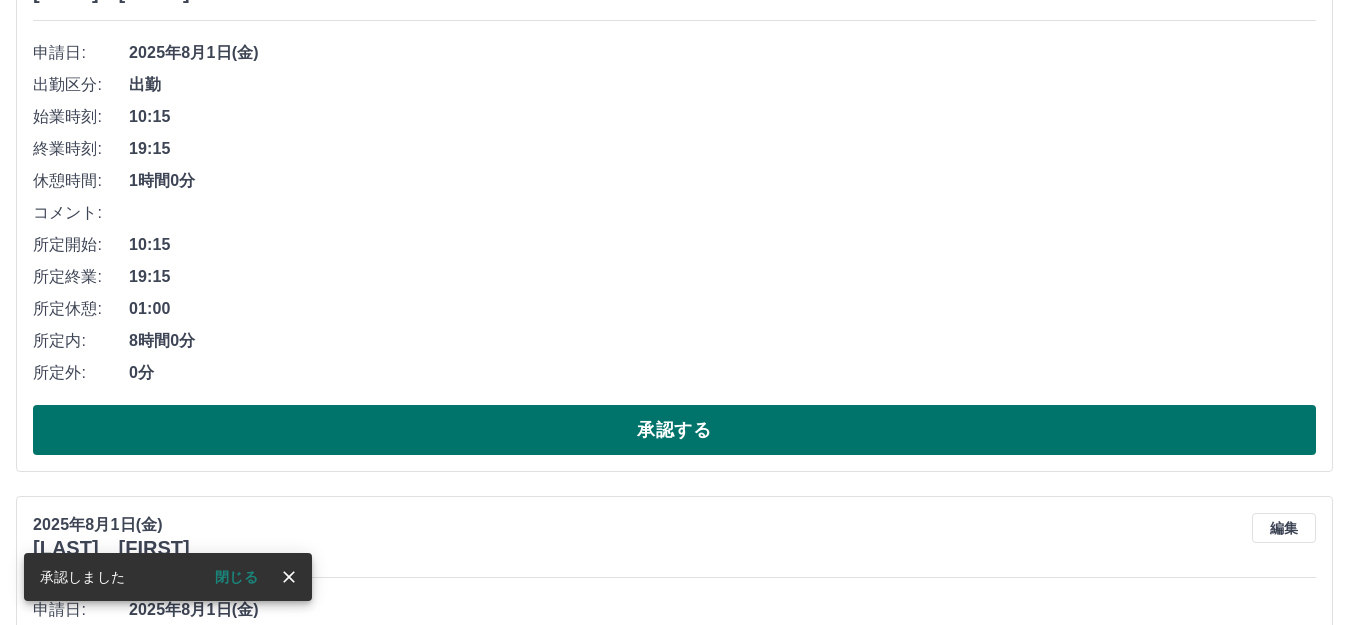 click on "承認する" at bounding box center (674, 430) 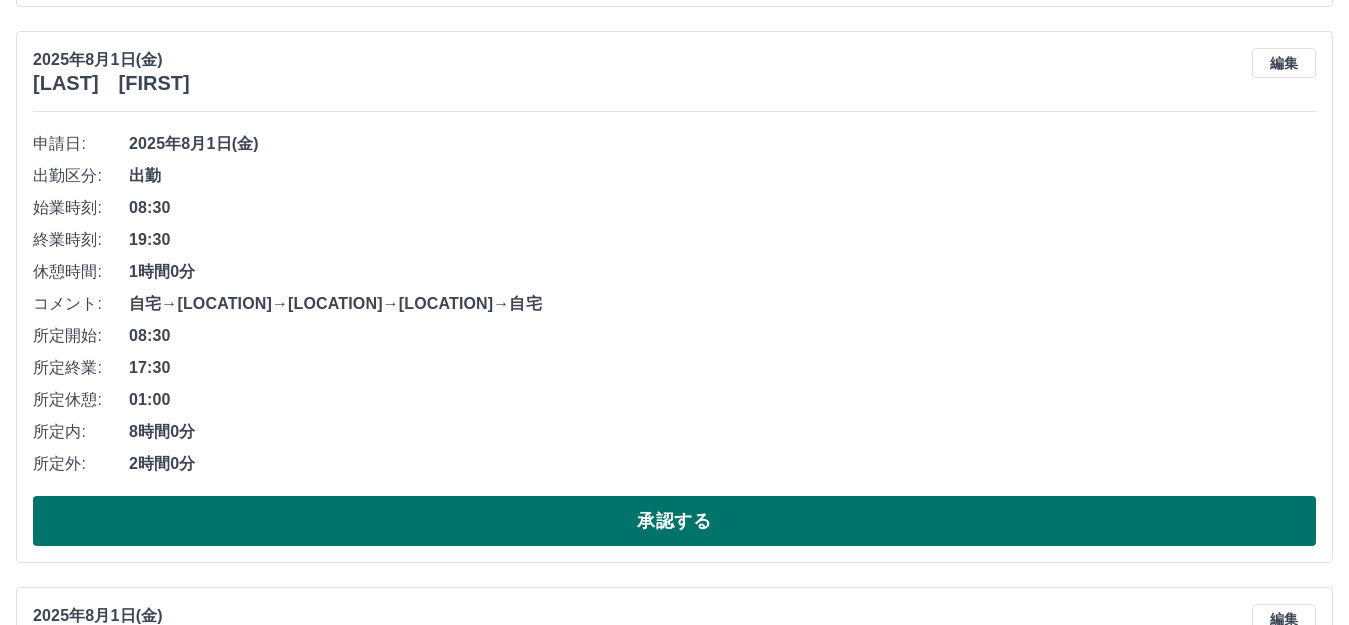 scroll, scrollTop: 5131, scrollLeft: 0, axis: vertical 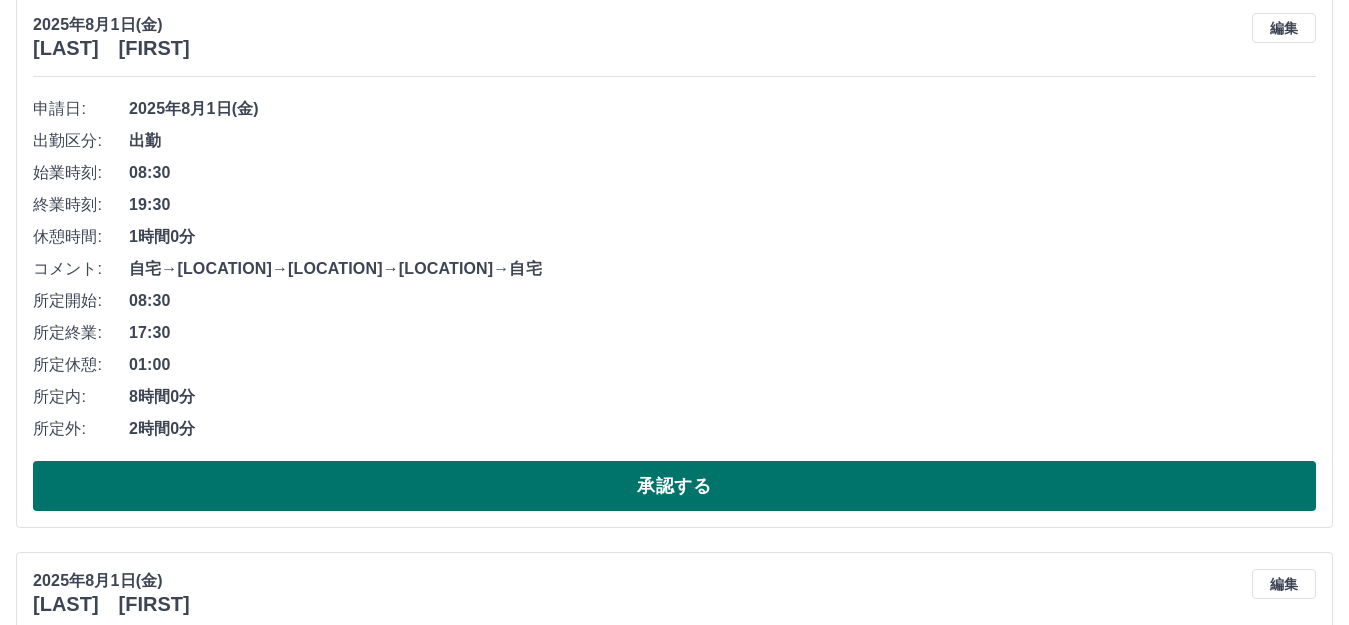 click on "承認する" at bounding box center (674, 486) 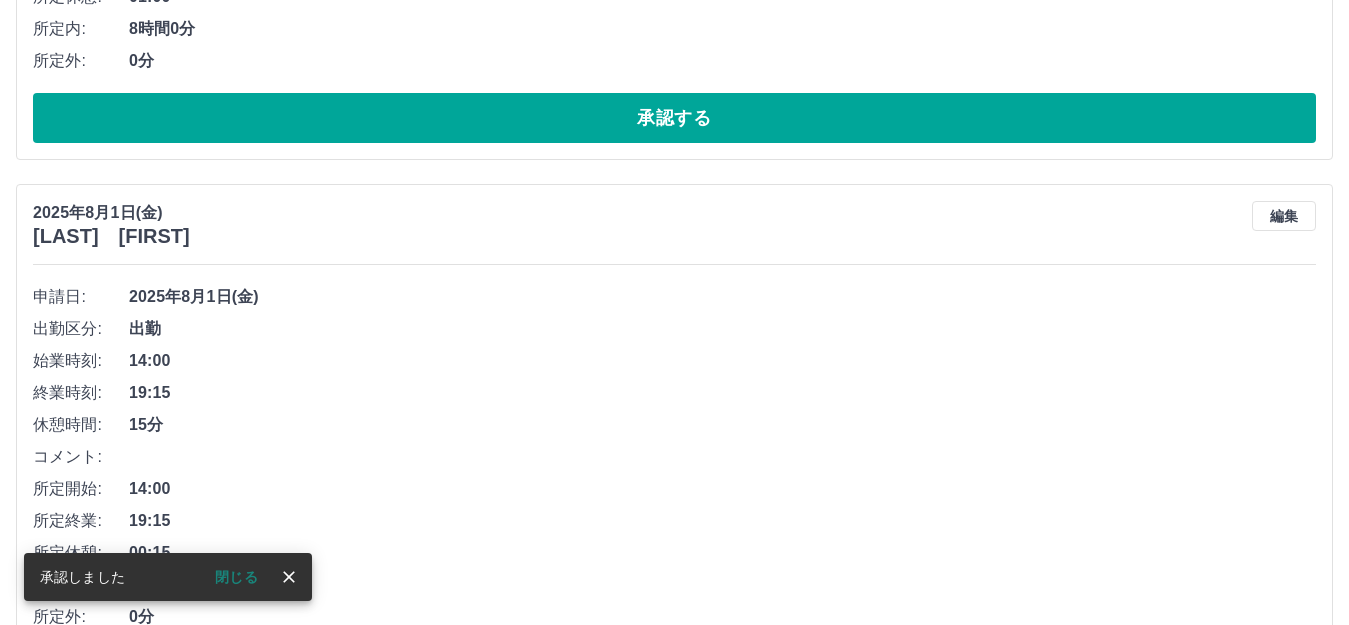 scroll, scrollTop: 5075, scrollLeft: 0, axis: vertical 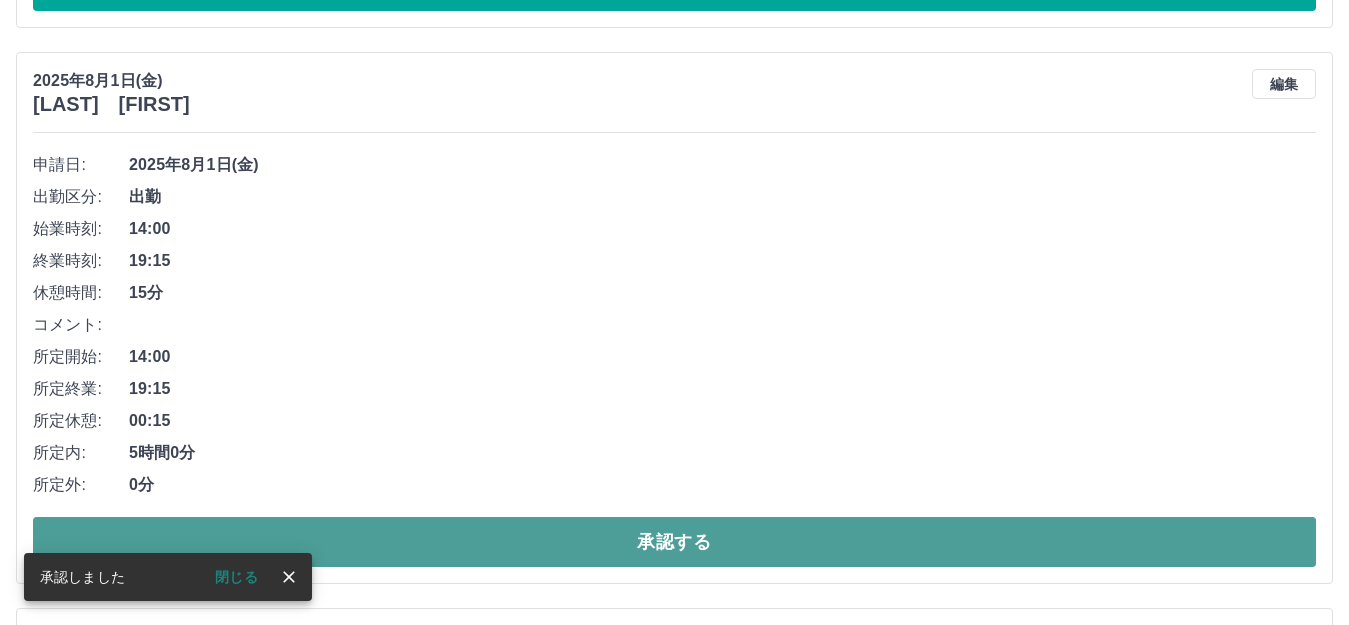 click on "承認する" at bounding box center [674, 542] 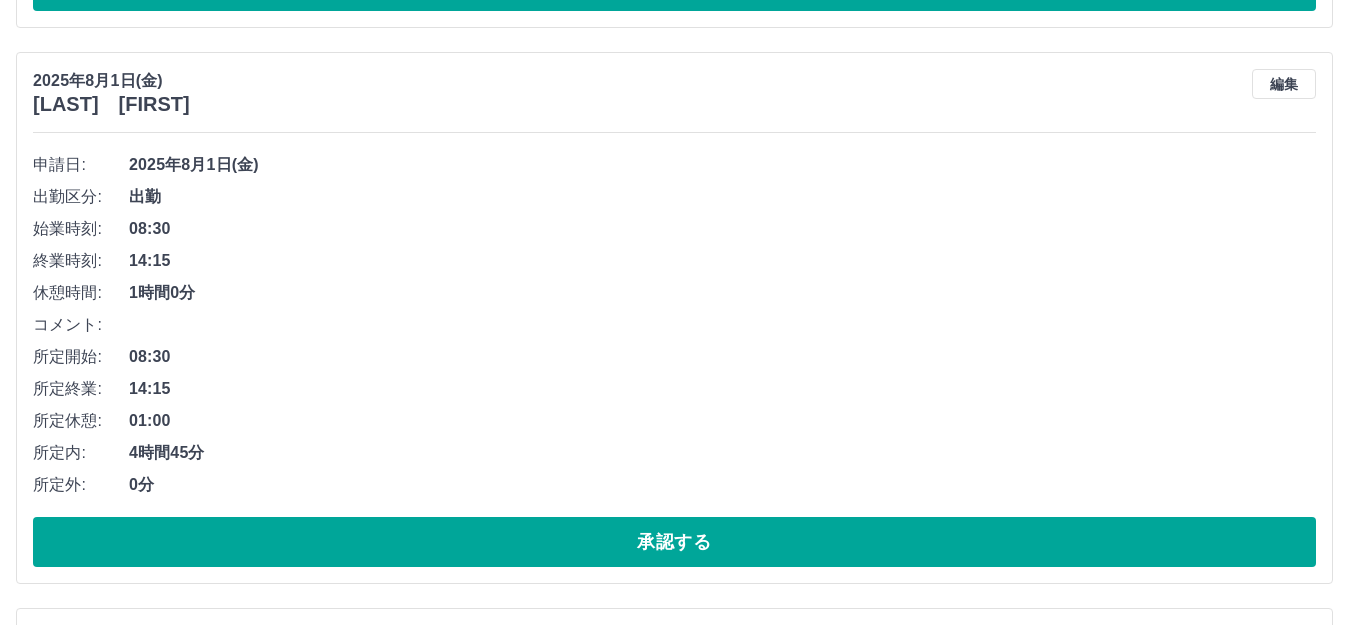 click on "承認する" at bounding box center (674, 542) 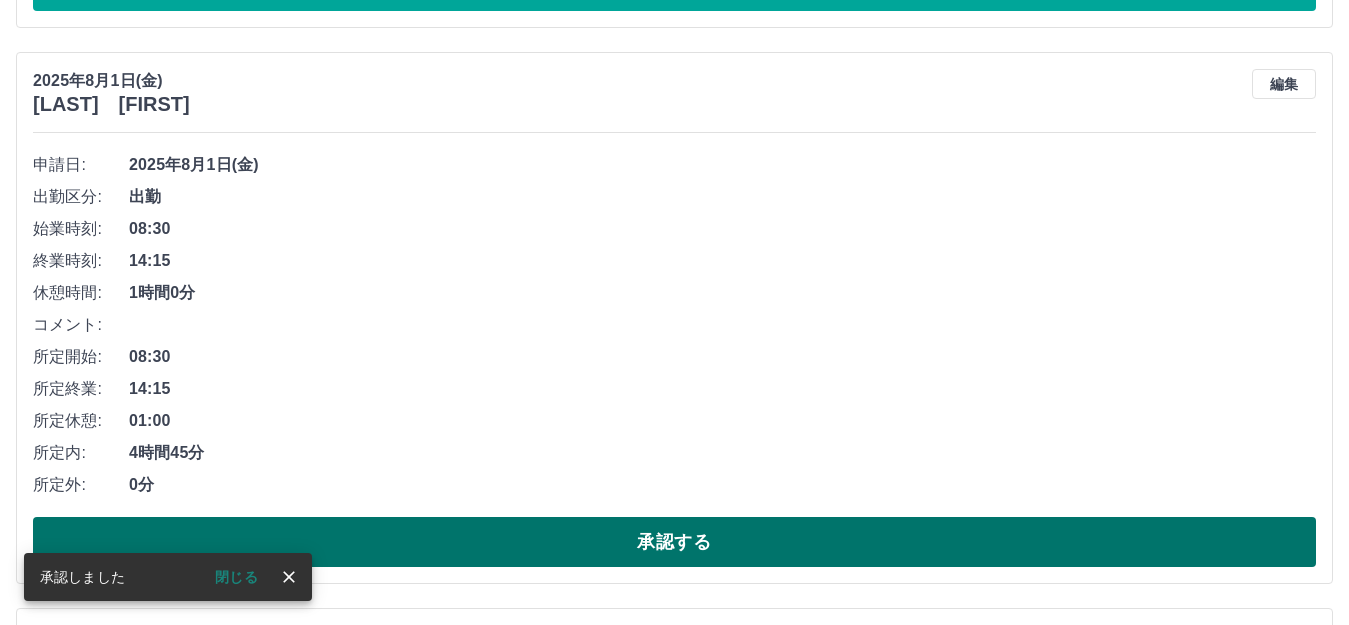 click on "承認する" at bounding box center (674, 542) 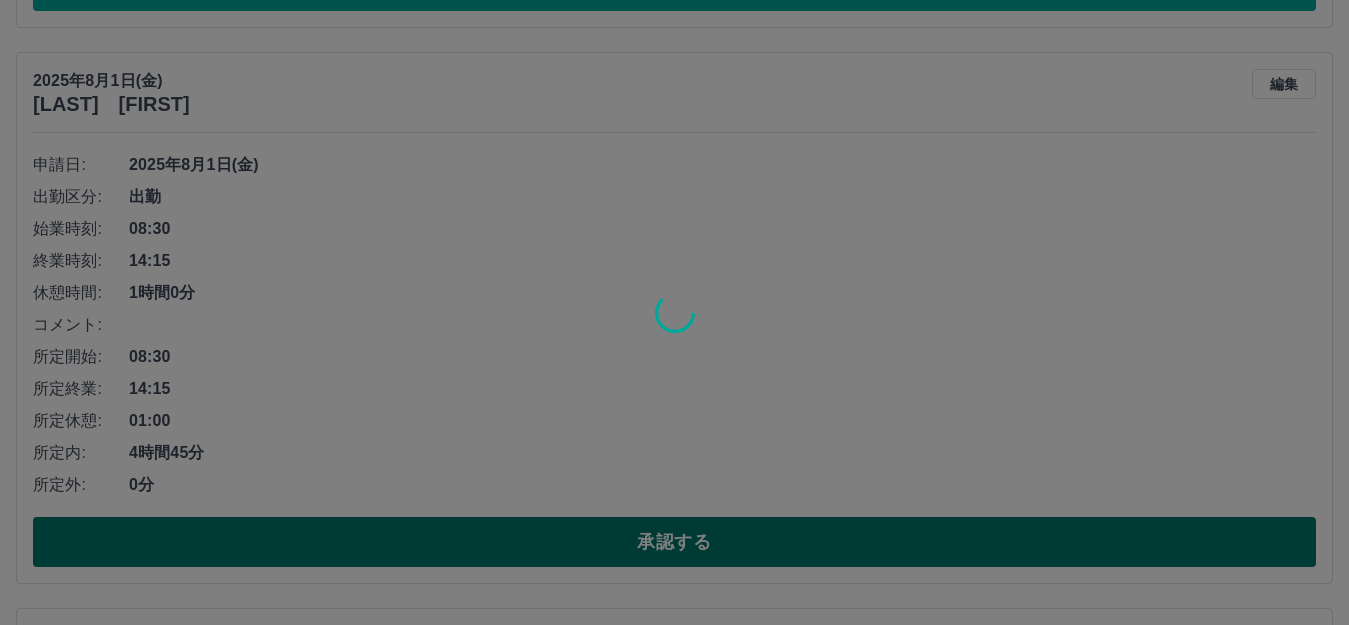 scroll, scrollTop: 5060, scrollLeft: 0, axis: vertical 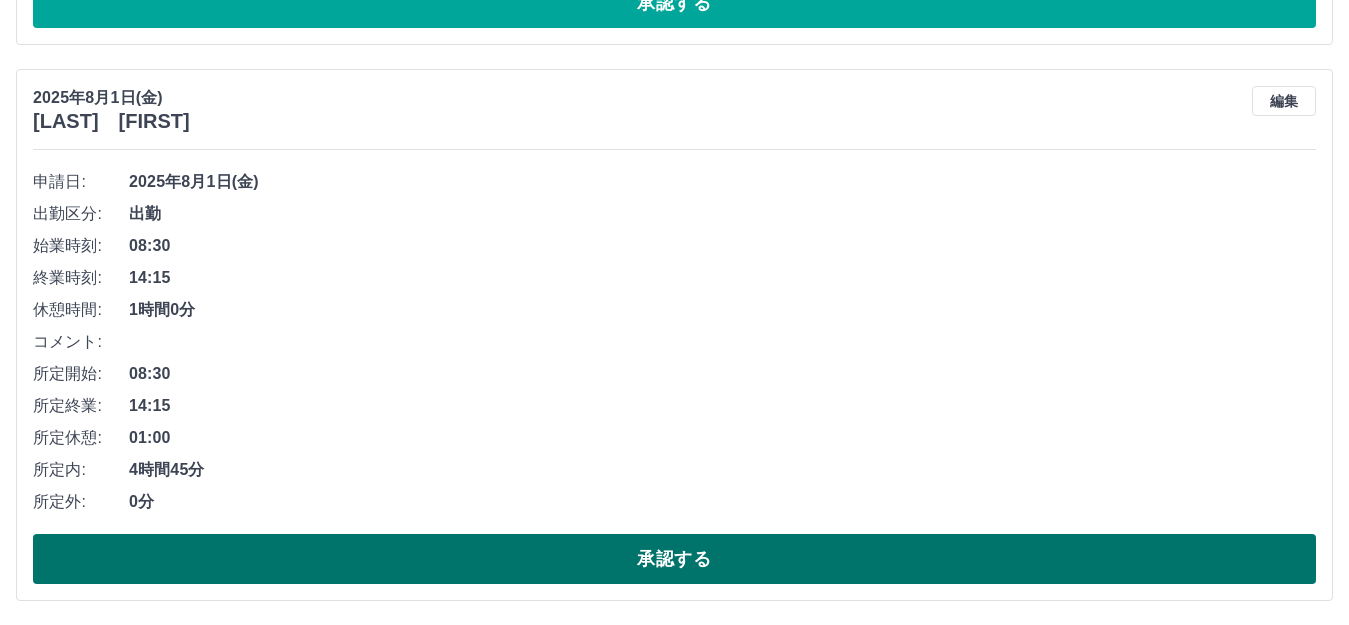 click on "承認する" at bounding box center [674, 559] 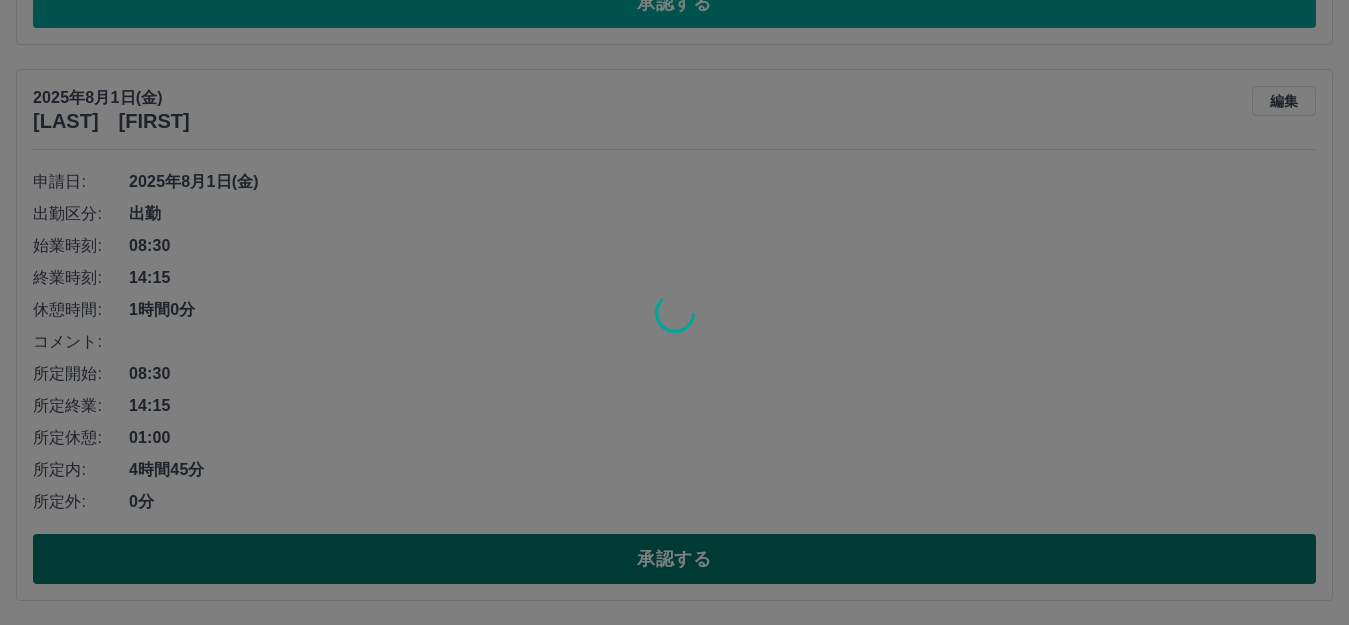 scroll, scrollTop: 4504, scrollLeft: 0, axis: vertical 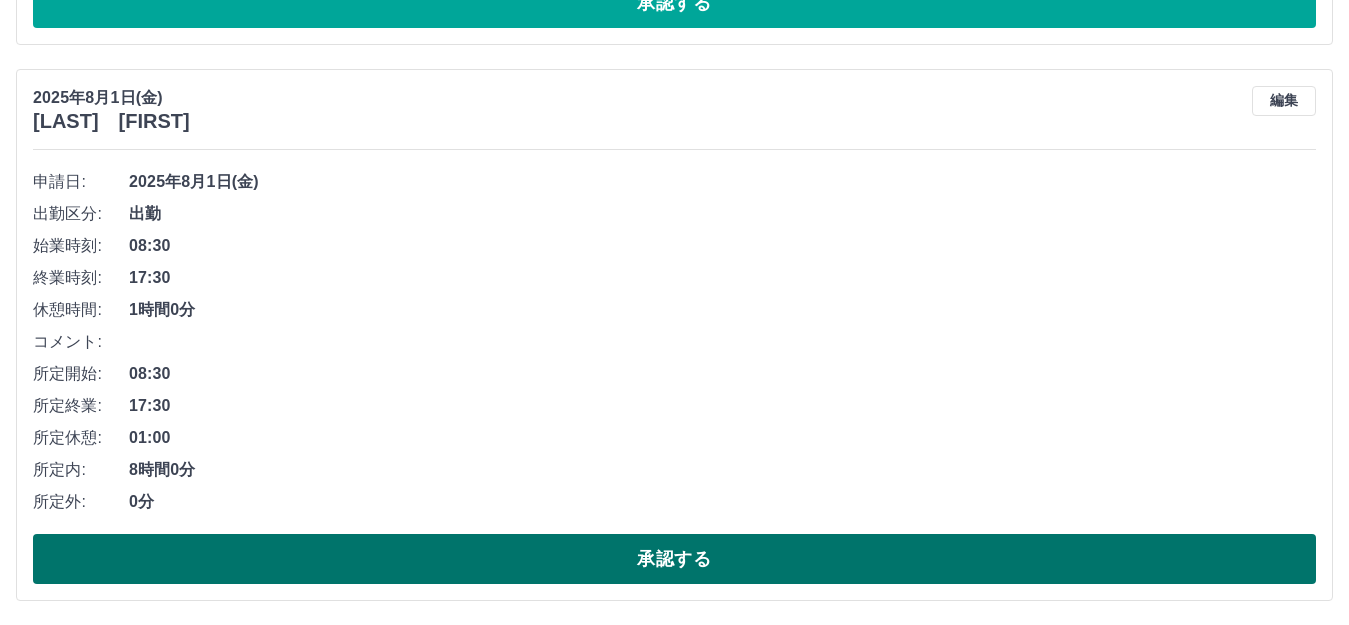 click on "承認する" at bounding box center (674, 559) 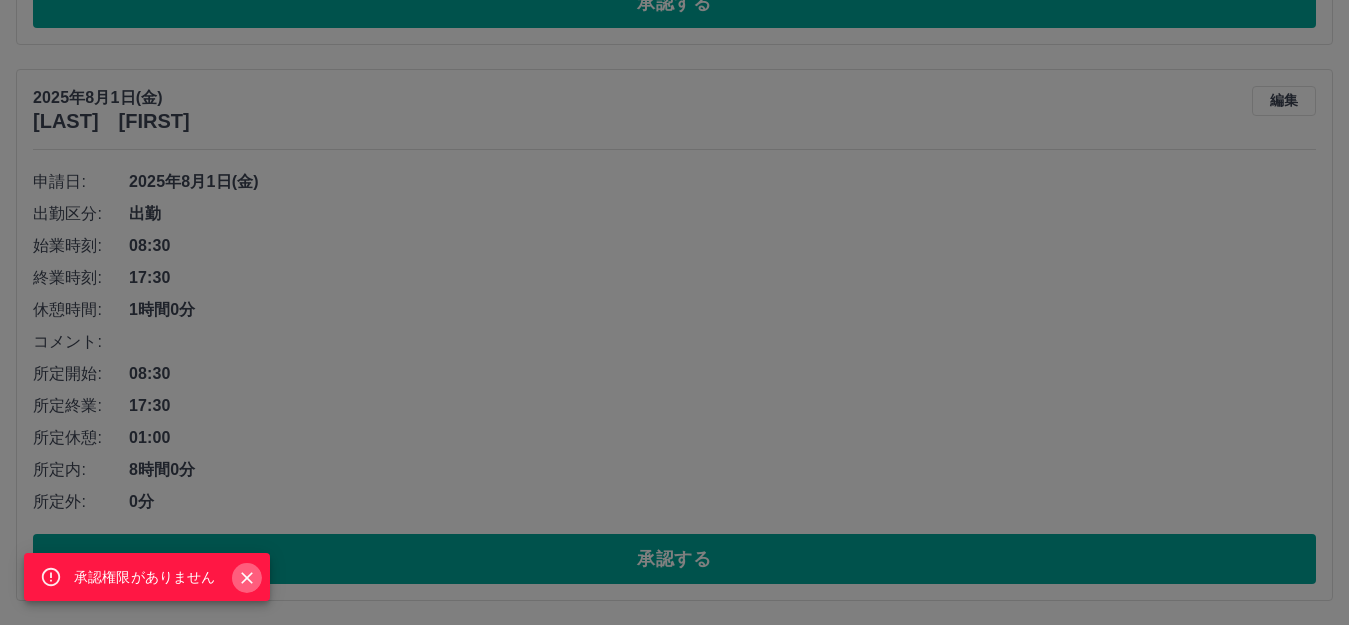 click 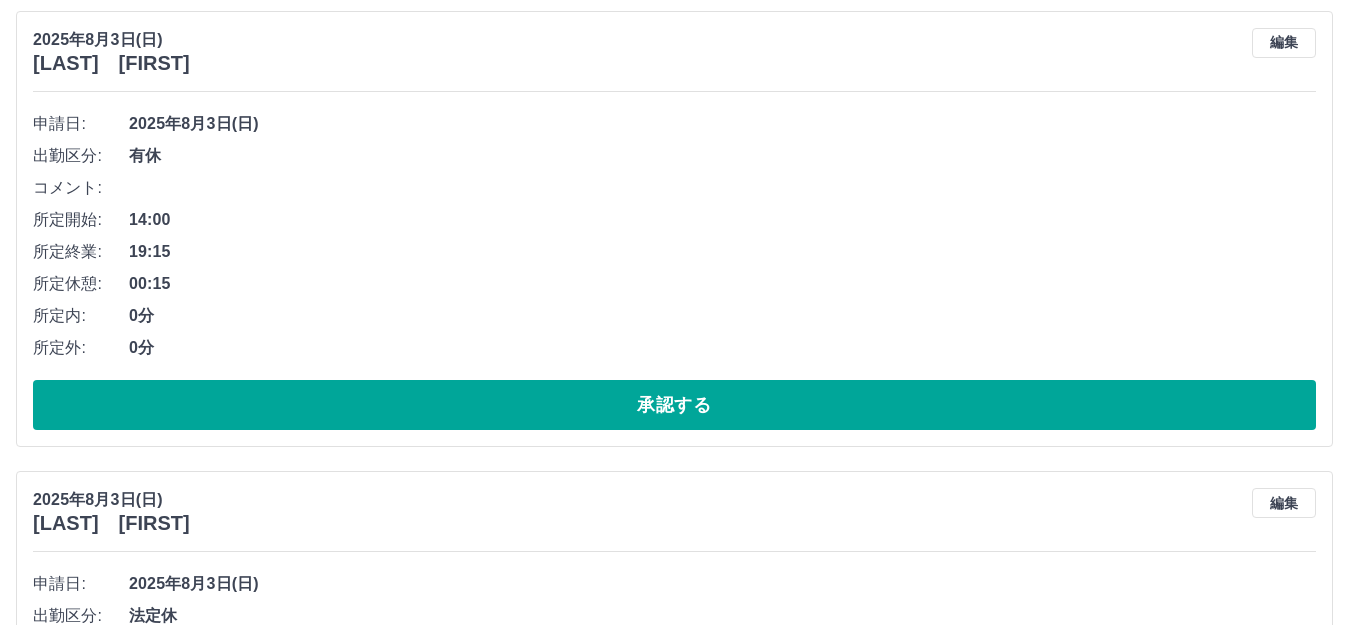 scroll, scrollTop: 0, scrollLeft: 0, axis: both 